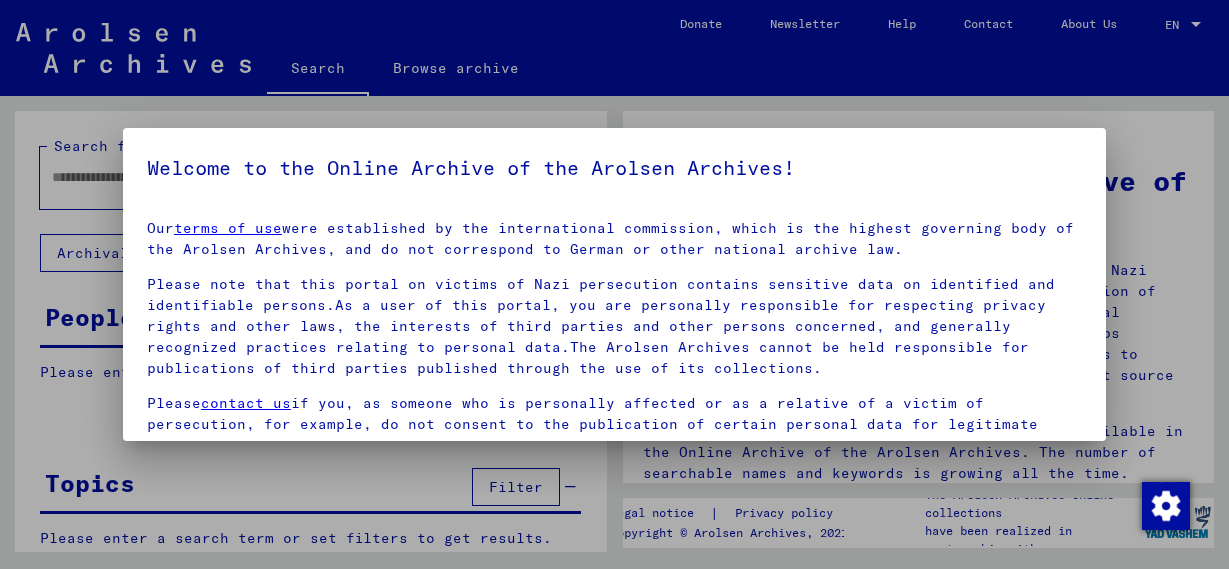 scroll, scrollTop: 0, scrollLeft: 0, axis: both 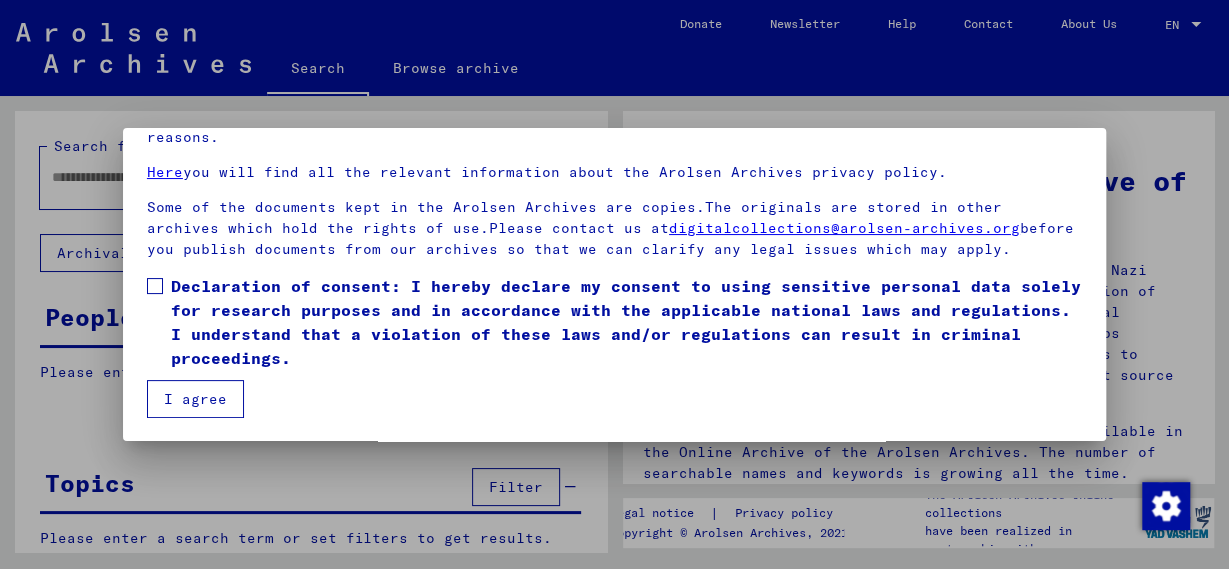 click at bounding box center (155, 286) 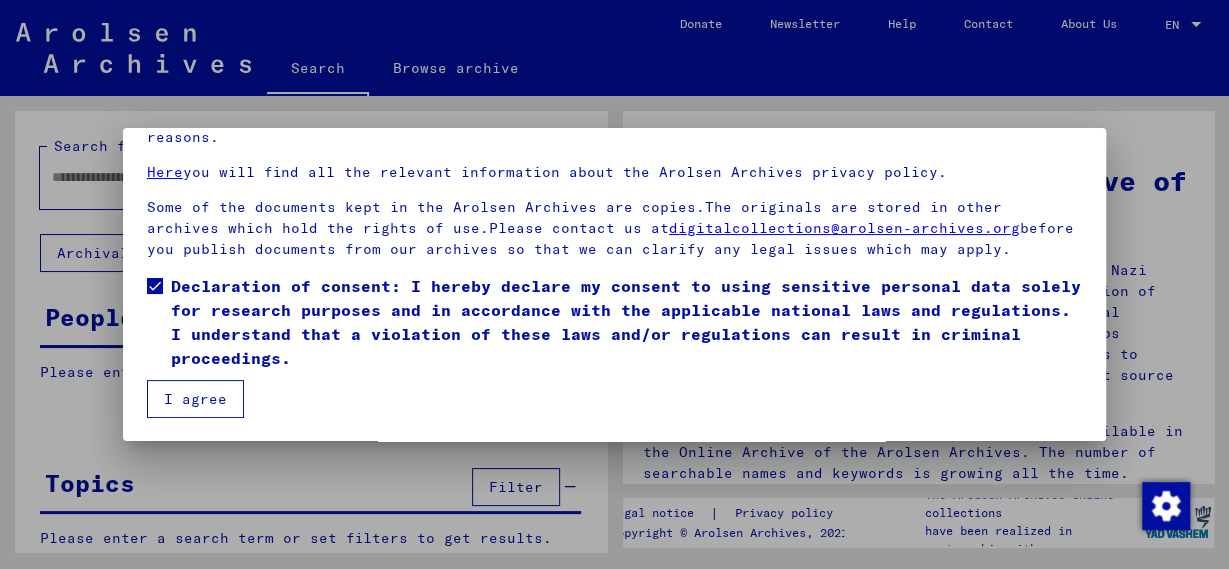 click on "I agree" at bounding box center [195, 399] 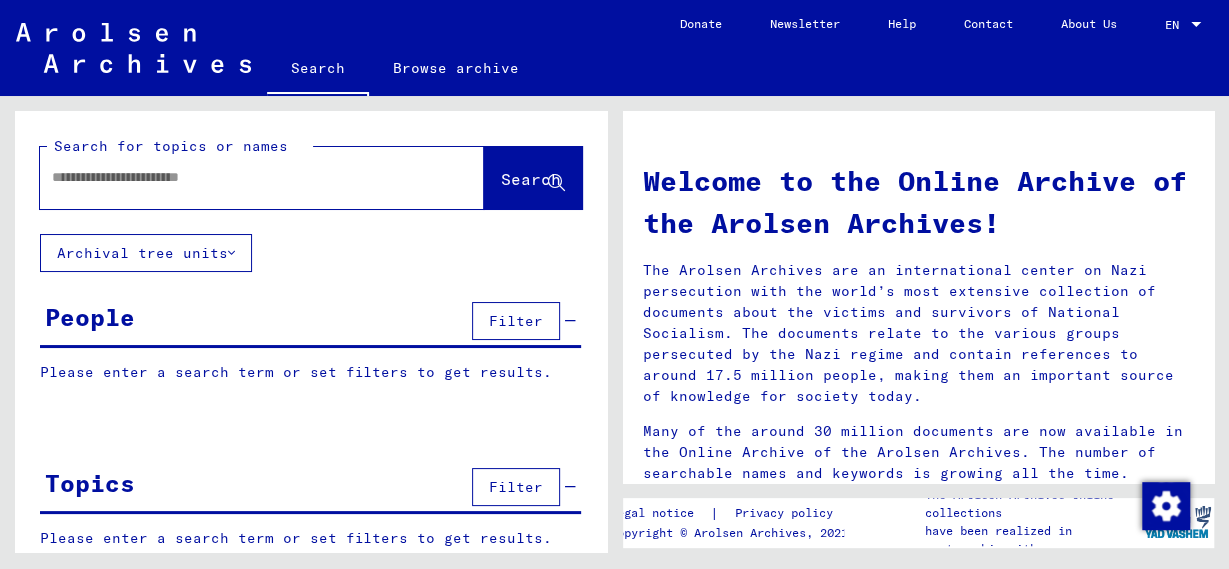 click 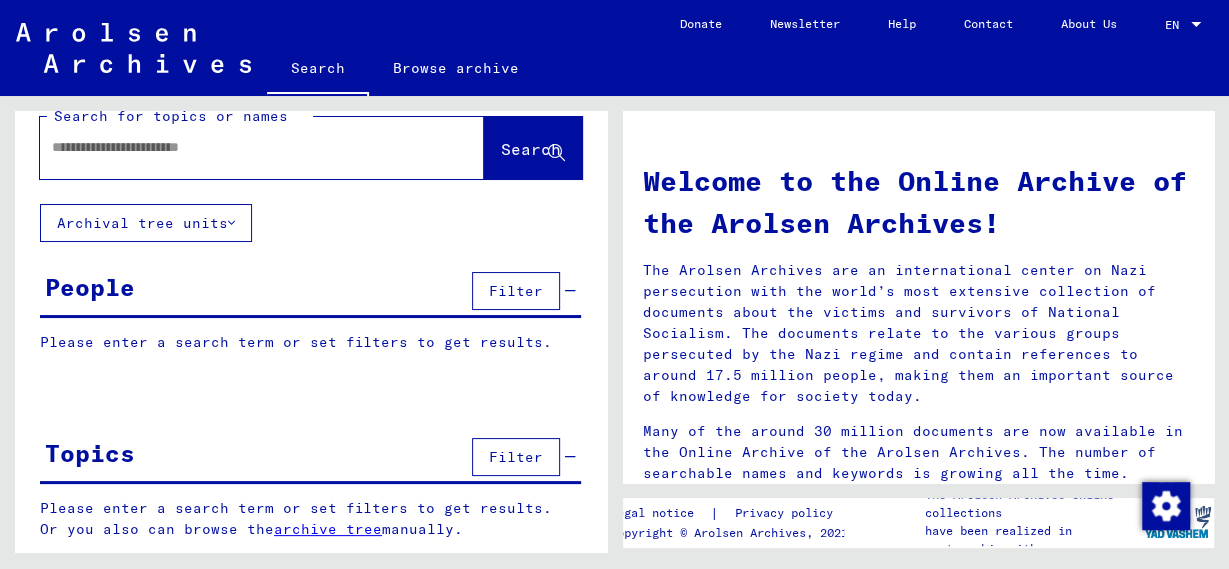 scroll, scrollTop: 0, scrollLeft: 0, axis: both 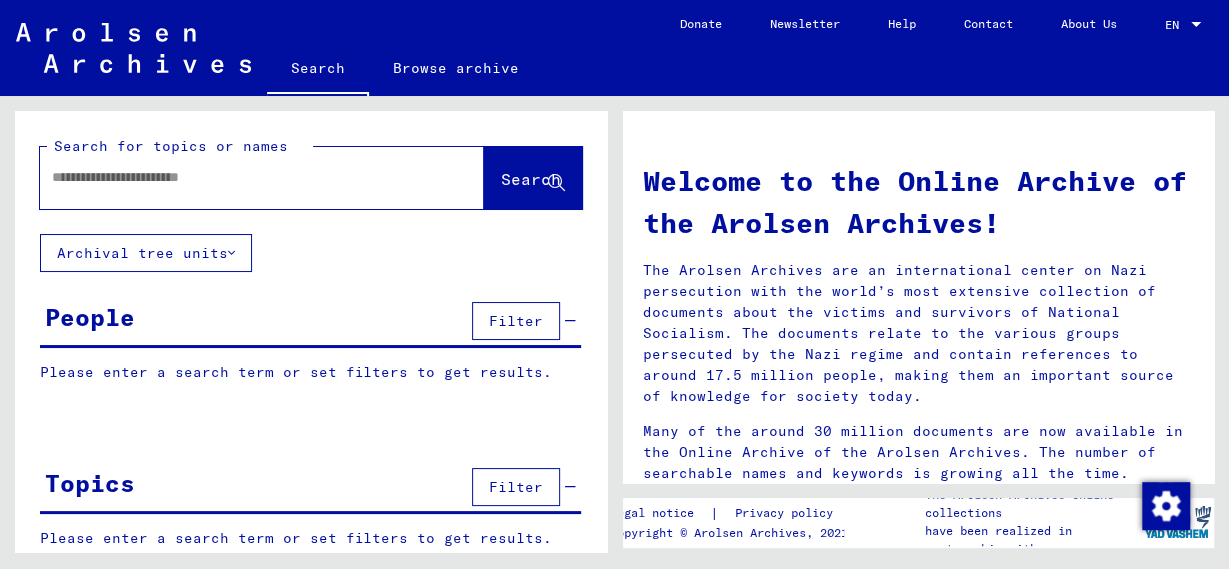 click at bounding box center (238, 177) 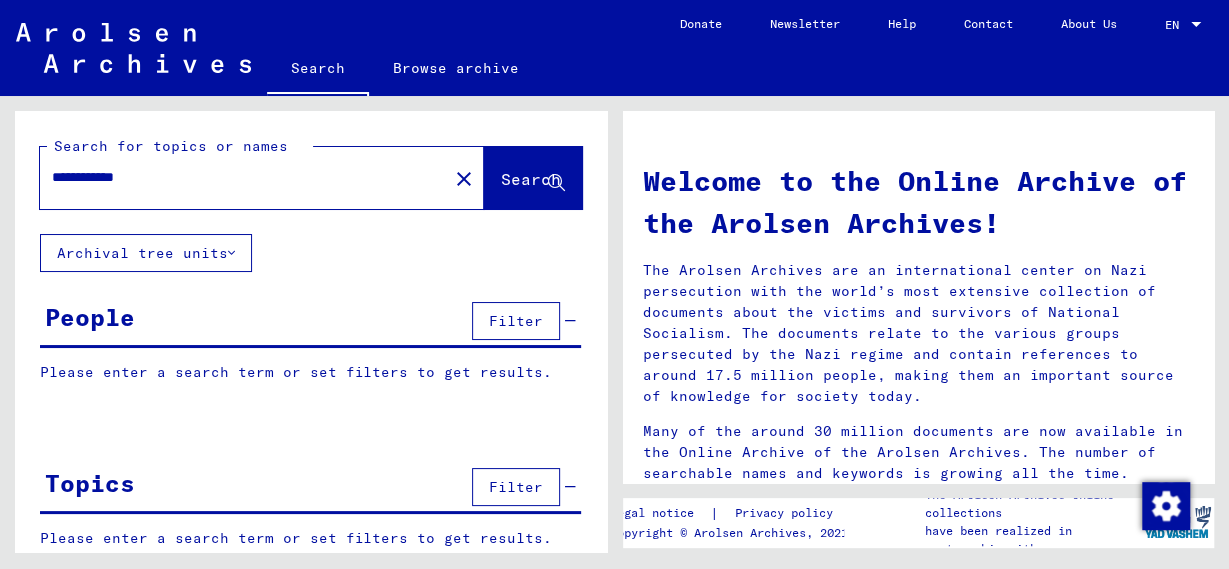 type on "**********" 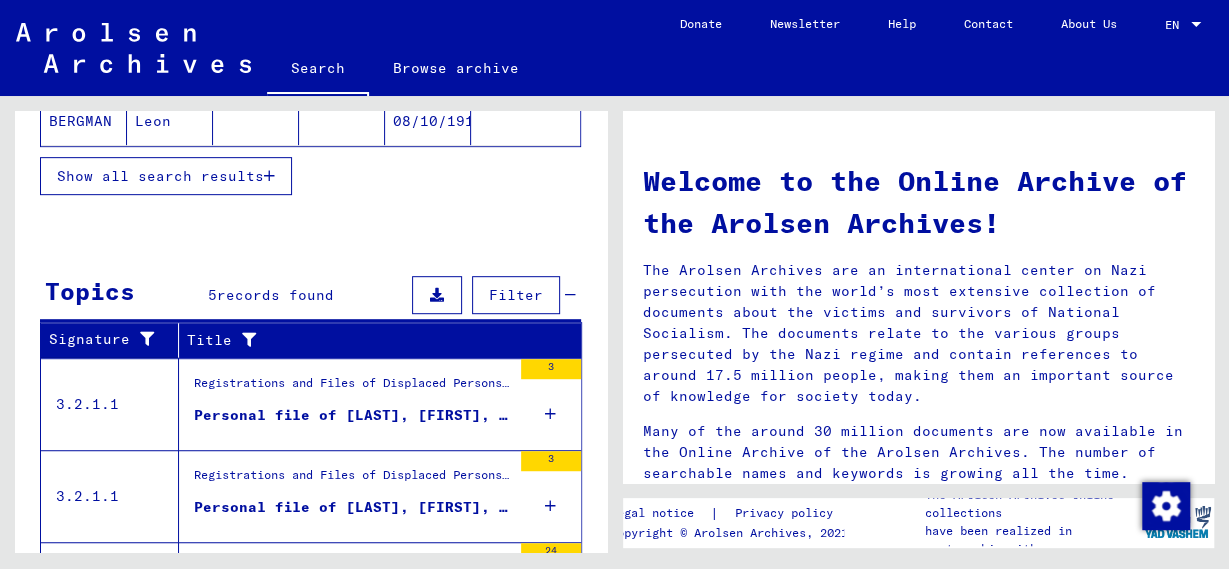 scroll, scrollTop: 712, scrollLeft: 0, axis: vertical 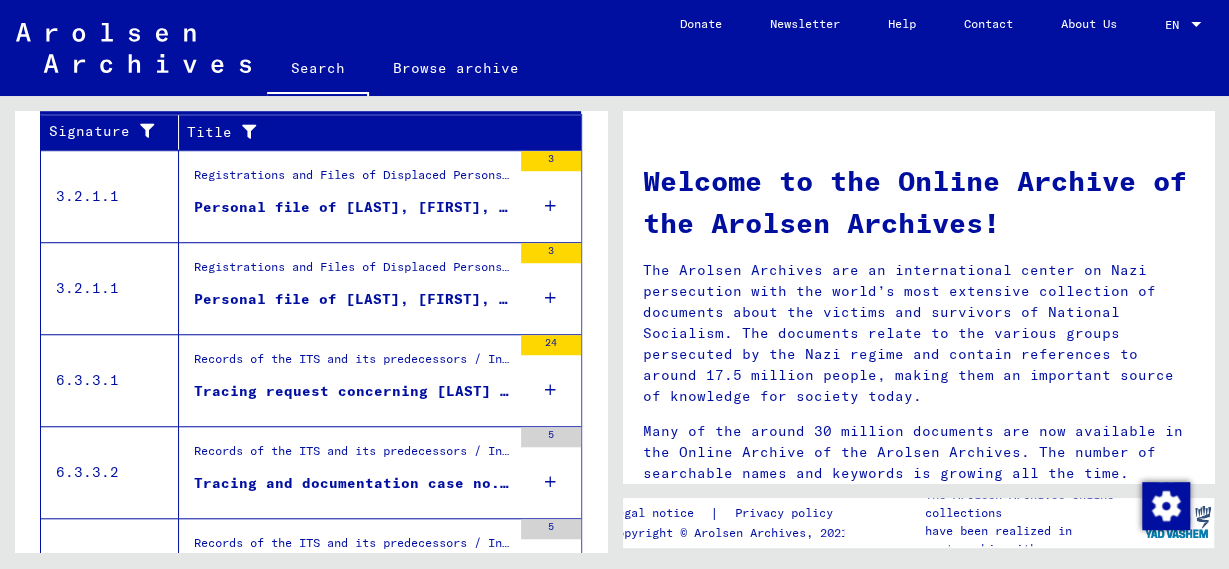 click on "Personal file of [LAST], [FIRST], born on [DATE] and of further persons" at bounding box center [352, 207] 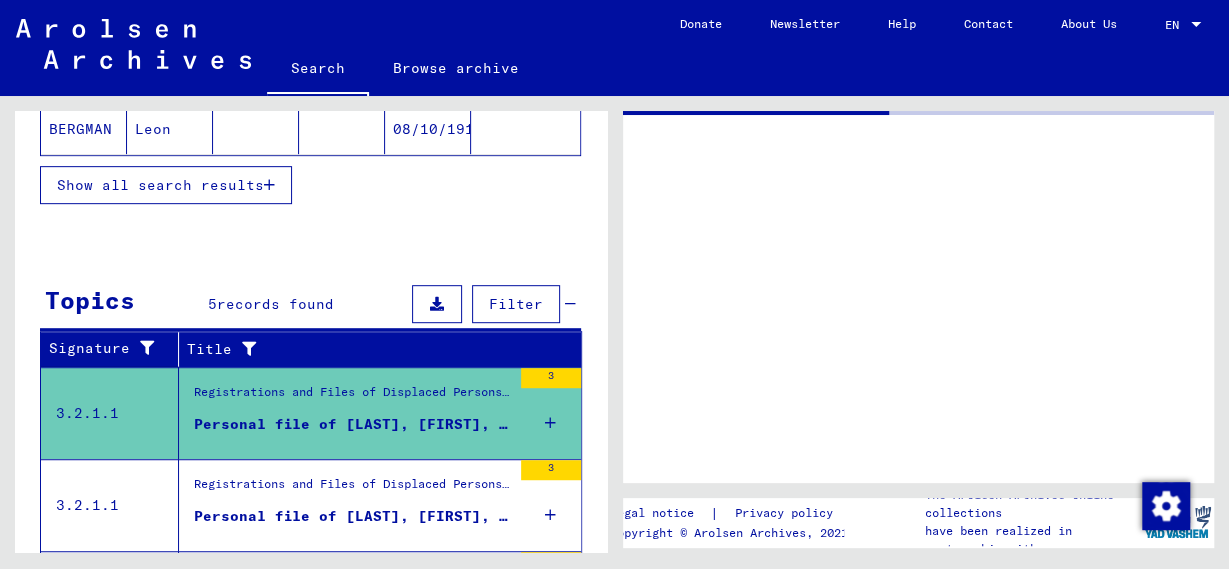 scroll, scrollTop: 354, scrollLeft: 0, axis: vertical 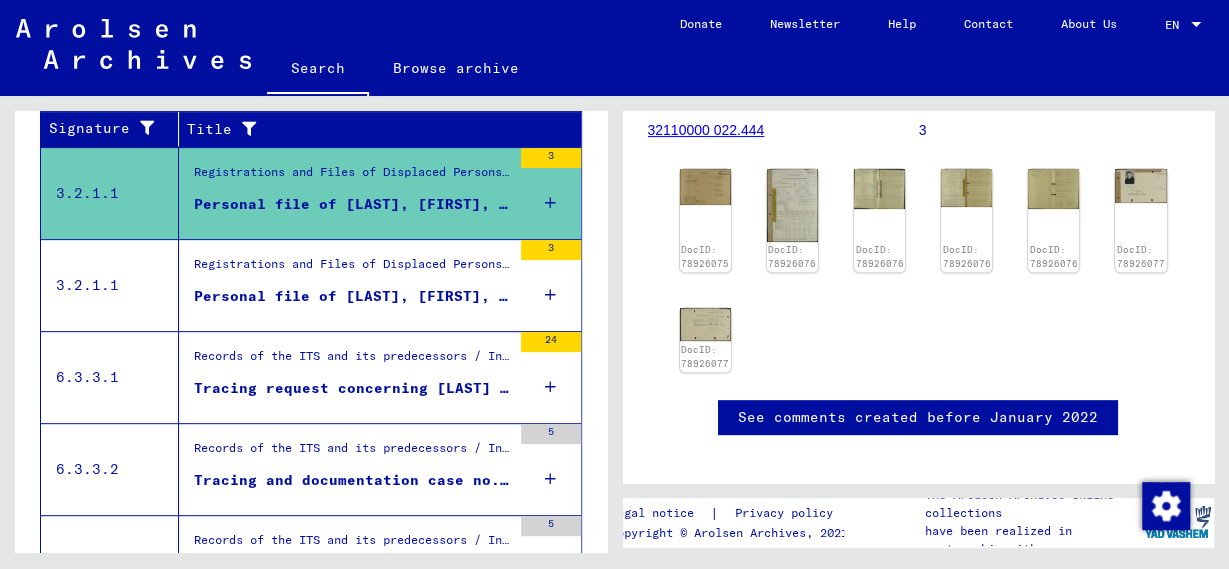 click on "Registrations and Files of Displaced Persons, Children and Missing Persons / Relief Programs of Various Organizations / IRO “Care and Maintenance” Program / CM/1 Files originating in Germany / CM/1 files from Germany, A-Z / Files with names from BERDEK" at bounding box center [352, 269] 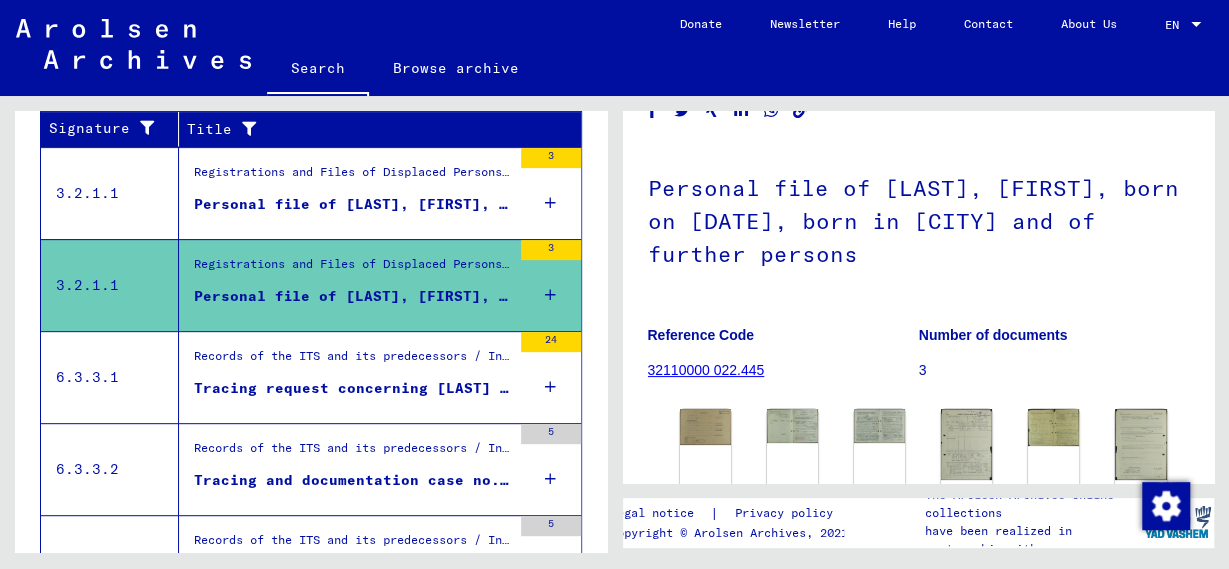 scroll, scrollTop: 104, scrollLeft: 0, axis: vertical 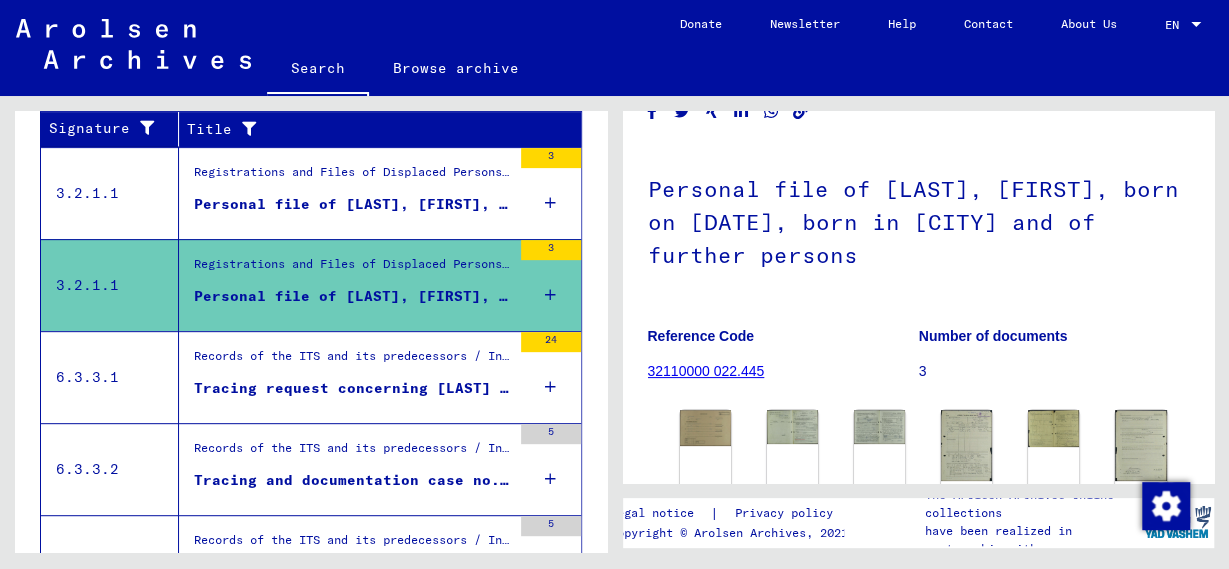 click on "Records of the ITS and its predecessors / Inquiry processing / ITS case files as of 1947 / Microfilm deposit of T/D Correspondence Files / Files with filing numbers from 28001 to 28500" at bounding box center [352, 361] 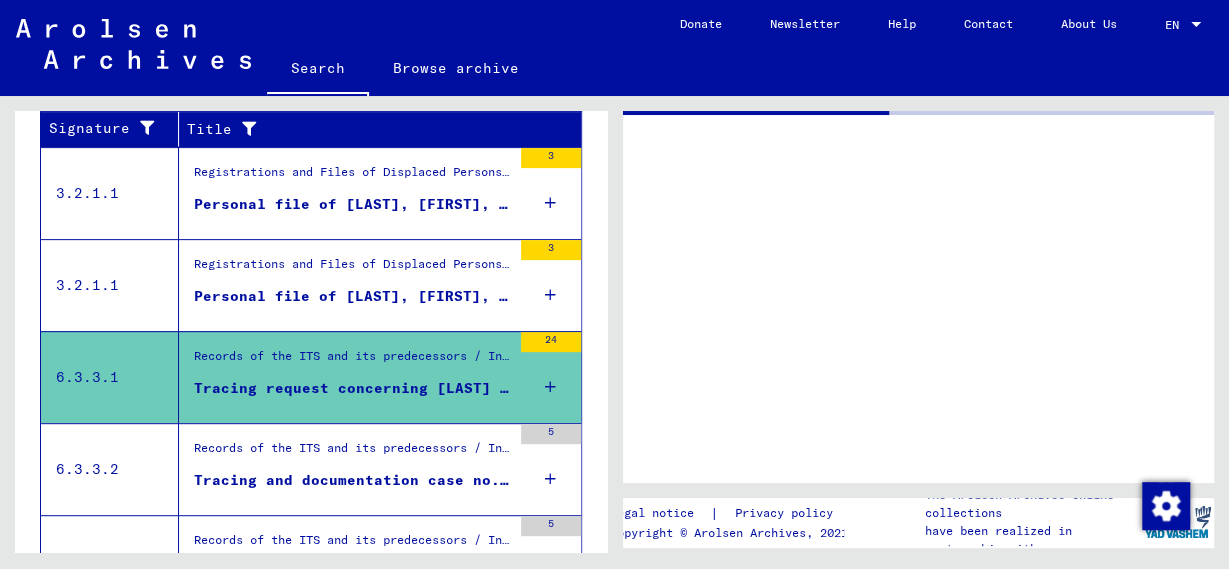 scroll, scrollTop: 0, scrollLeft: 0, axis: both 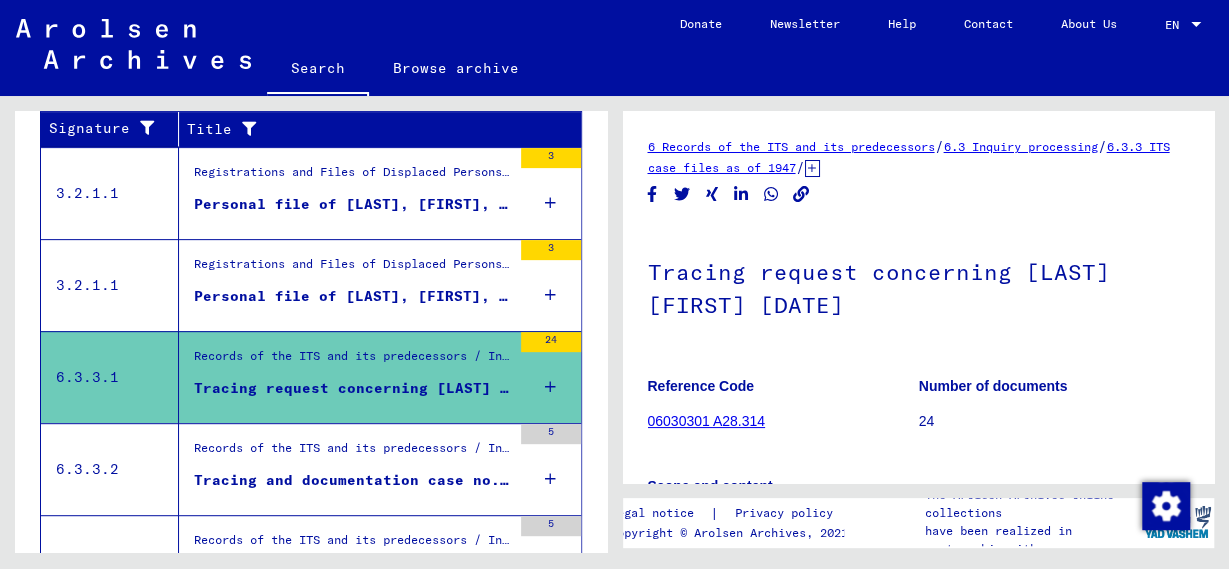 click on "Tracing and documentation case no. 297.724 for [LAST], [LAST] born [DATE]" at bounding box center [352, 480] 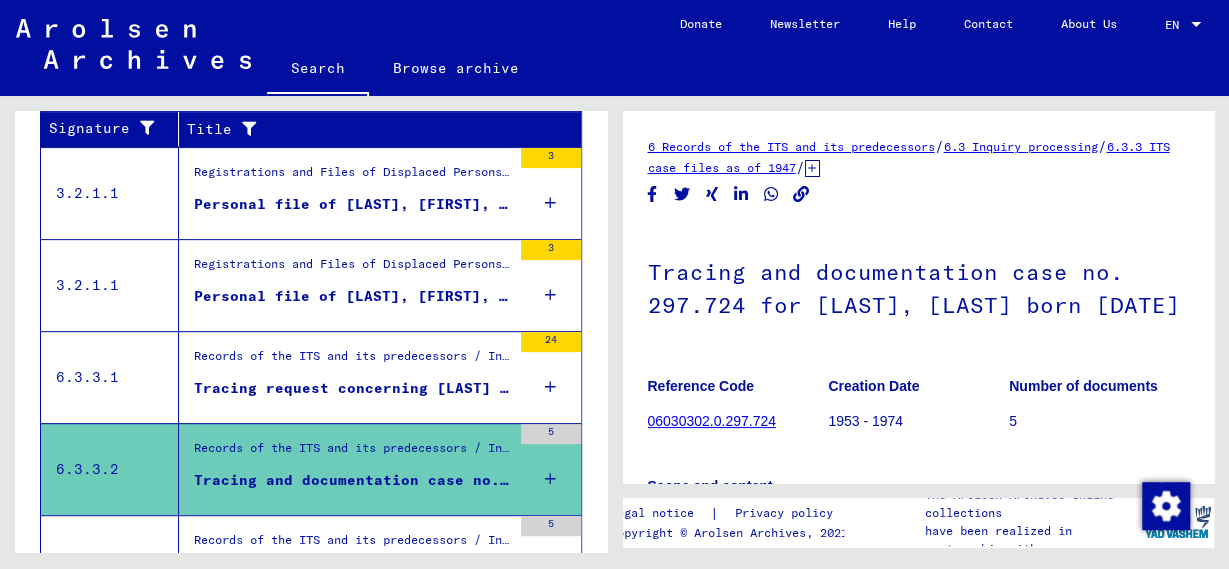 click on "Personal file of [LAST], [FIRST], born on [DATE] and of further persons" at bounding box center (352, 204) 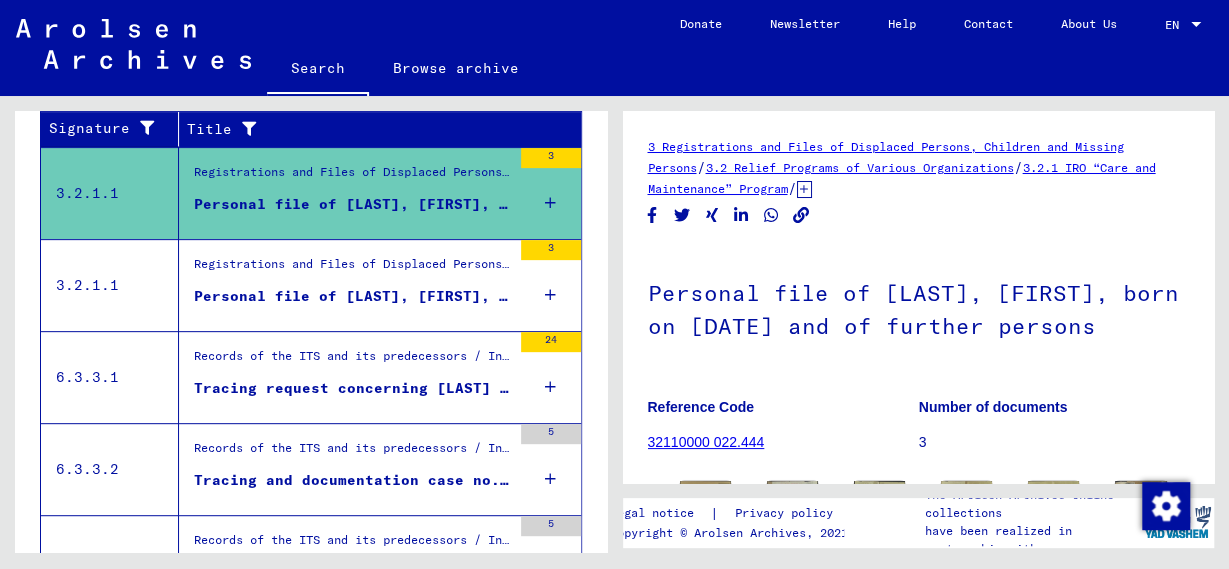 click on "Records of the ITS and its predecessors / Inquiry processing / ITS case files as of 1947 / Repository of T/D cases / Tracing and documentation cases with (T/D) numbers between 250.000 and 499.999 / Tracing and documentation cases with (T/D) numbers between 297.500 and 297.999" at bounding box center [352, 453] 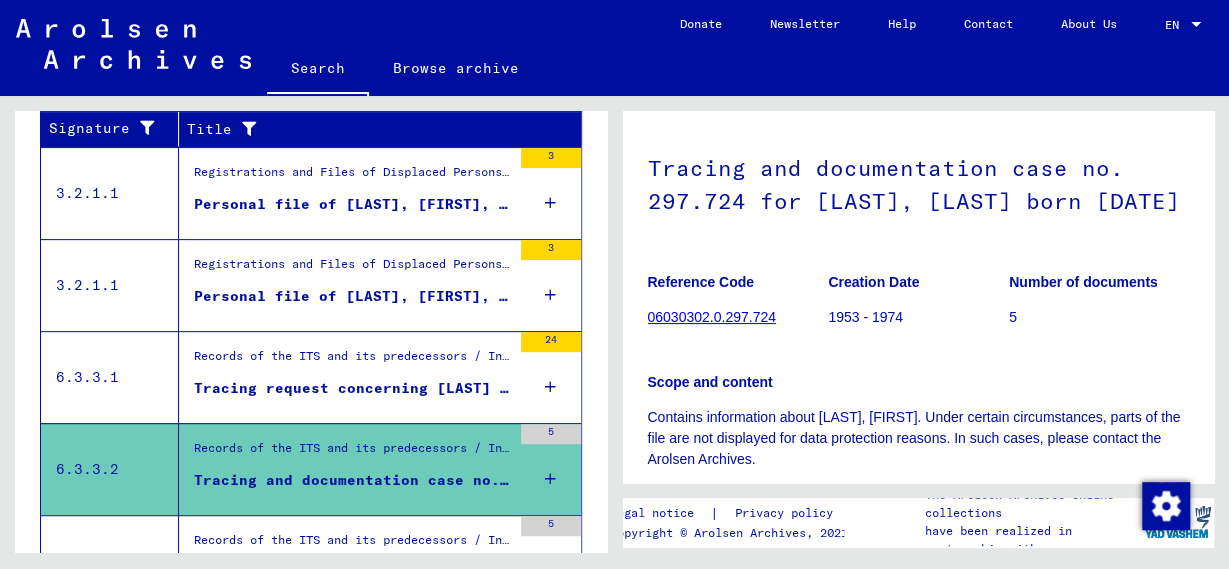 scroll, scrollTop: 0, scrollLeft: 0, axis: both 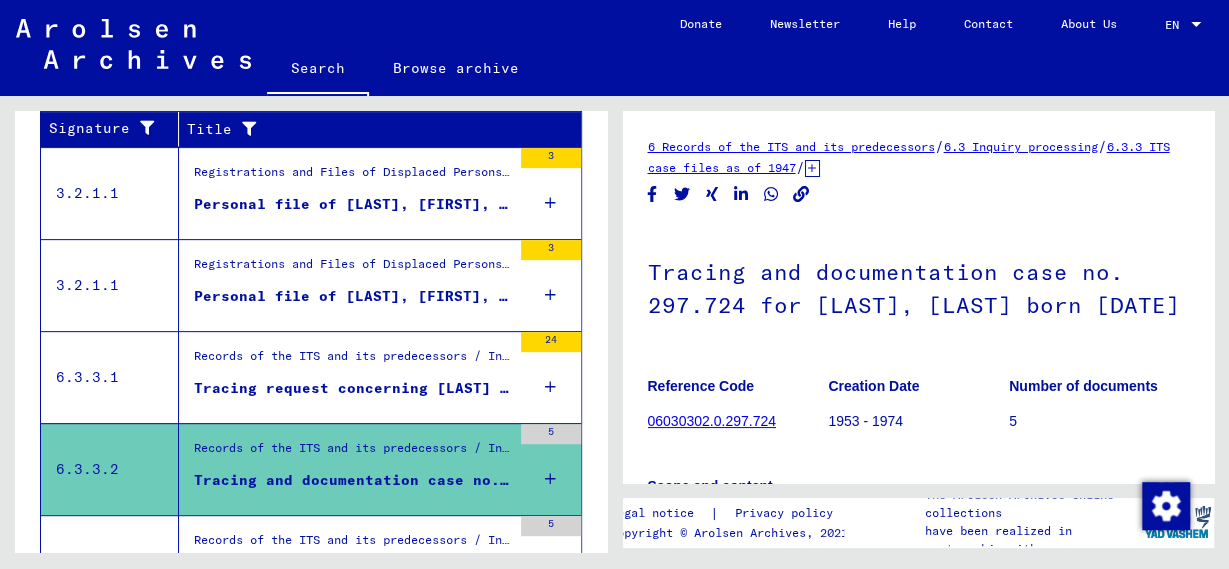 click on "06030302.0.297.724" 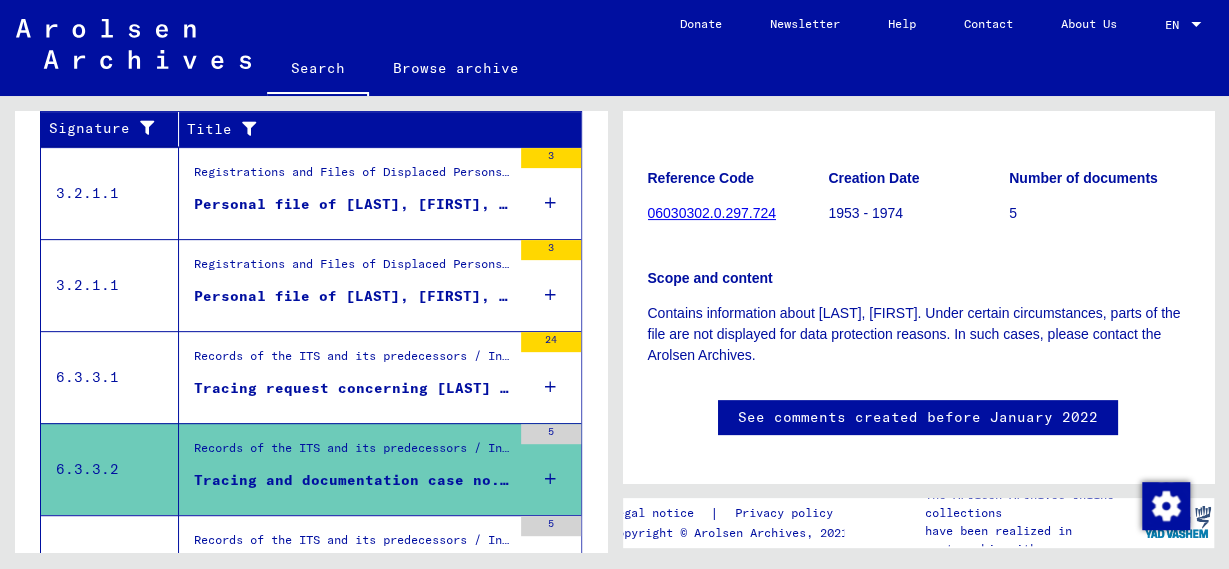 scroll, scrollTop: 520, scrollLeft: 0, axis: vertical 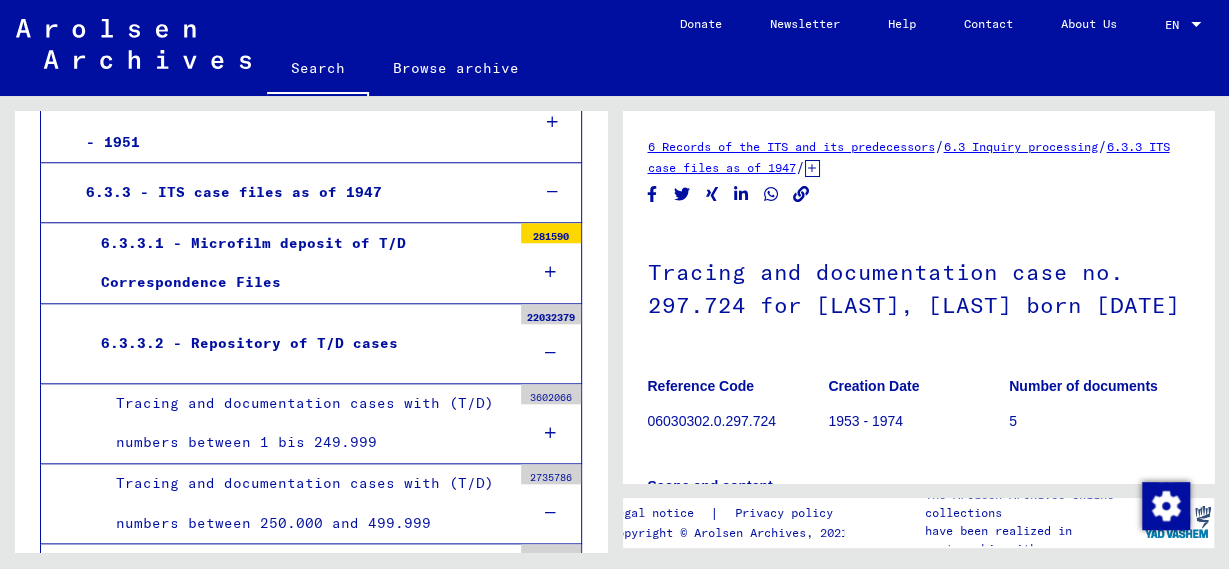 click on "6.3.3.1 - Microfilm deposit of T/D Correspondence Files" at bounding box center [298, 263] 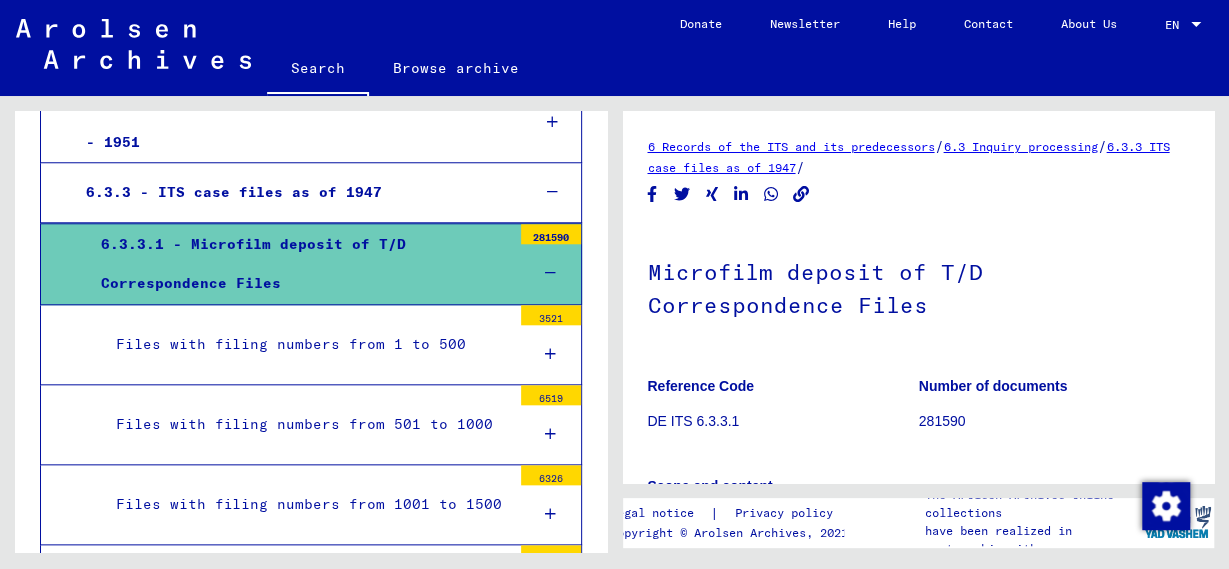 click on "Files with filing numbers from 1 to 500" at bounding box center (306, 344) 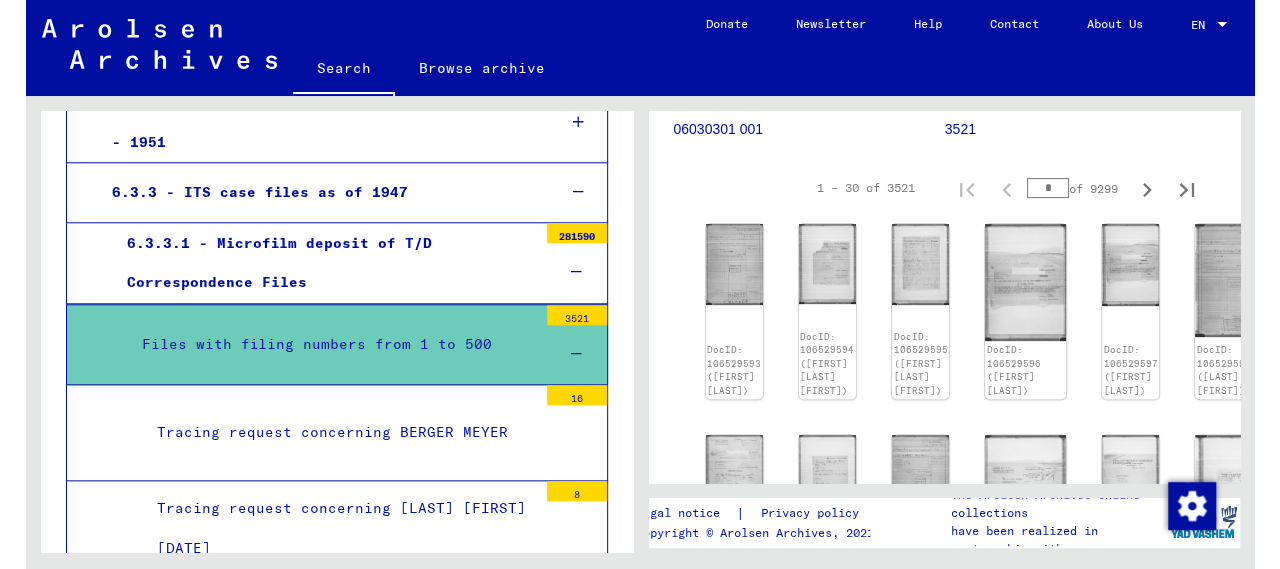 scroll, scrollTop: 312, scrollLeft: 0, axis: vertical 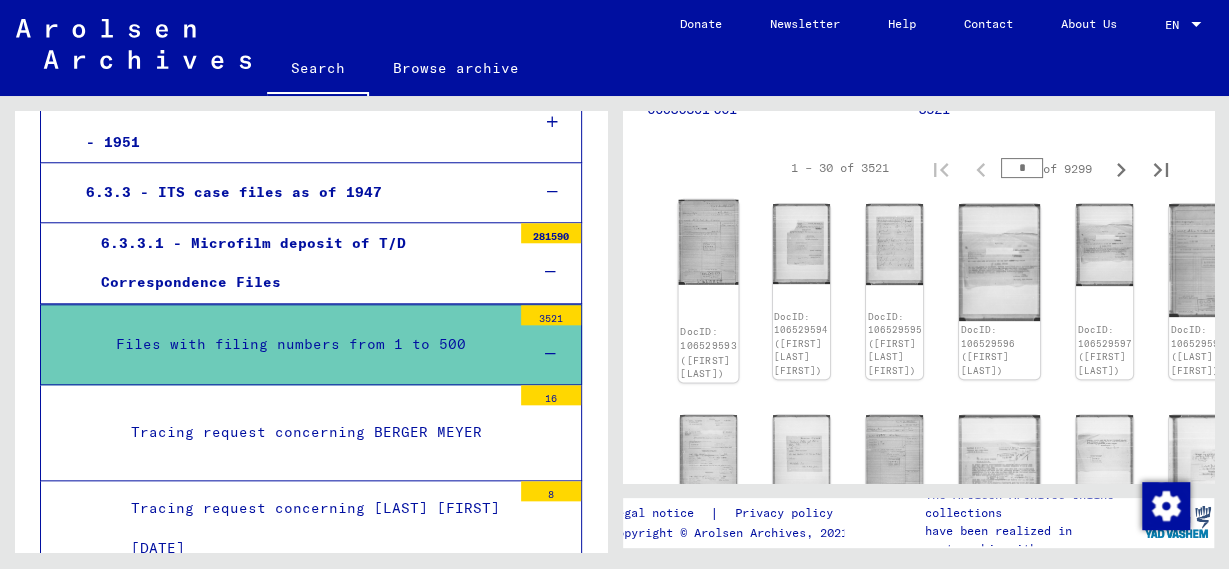 click 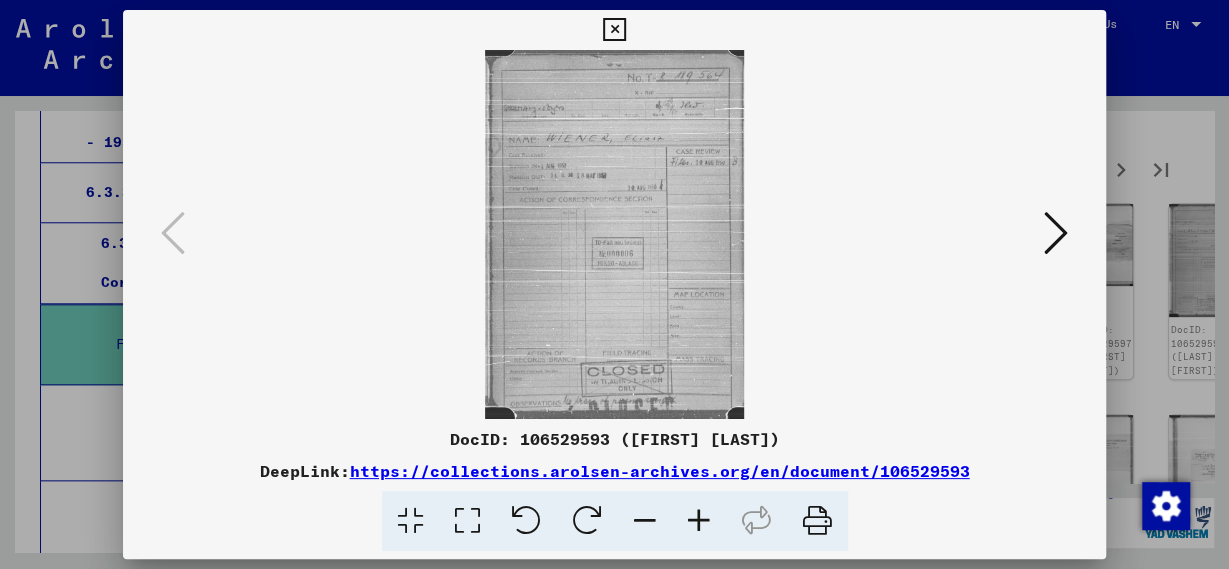 click at bounding box center (614, 30) 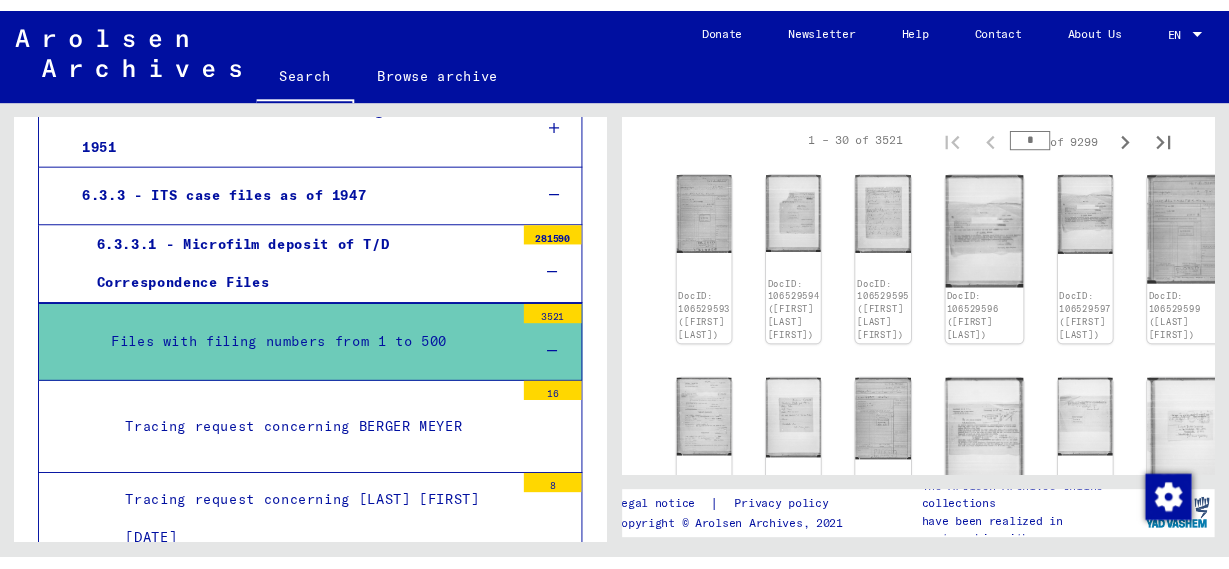 scroll, scrollTop: 0, scrollLeft: 0, axis: both 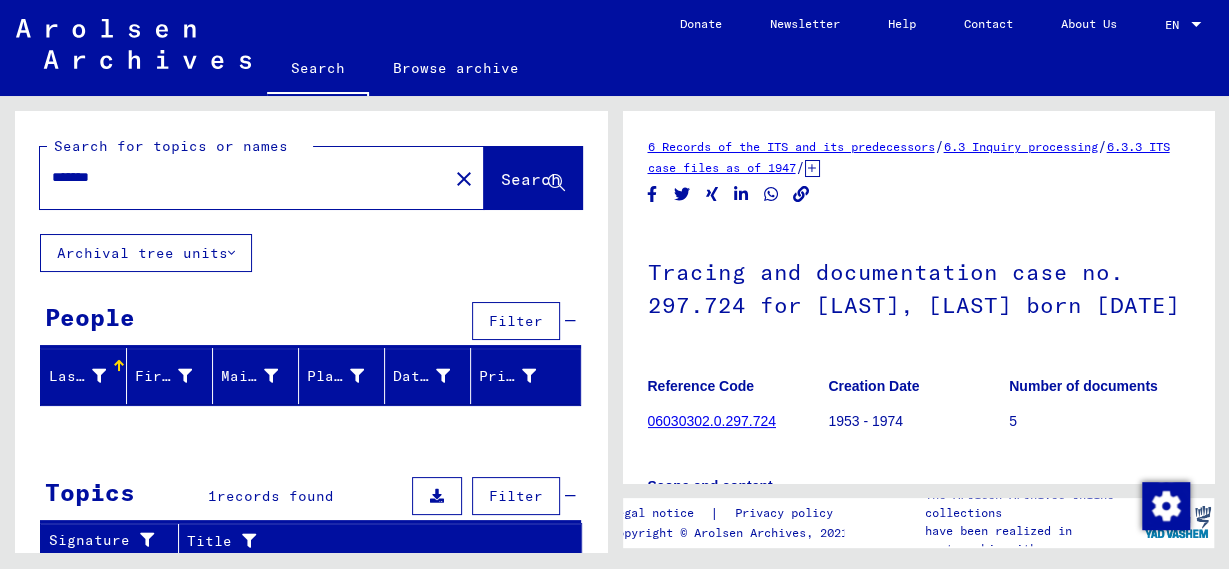 drag, startPoint x: 170, startPoint y: 176, endPoint x: -5, endPoint y: 164, distance: 175.41095 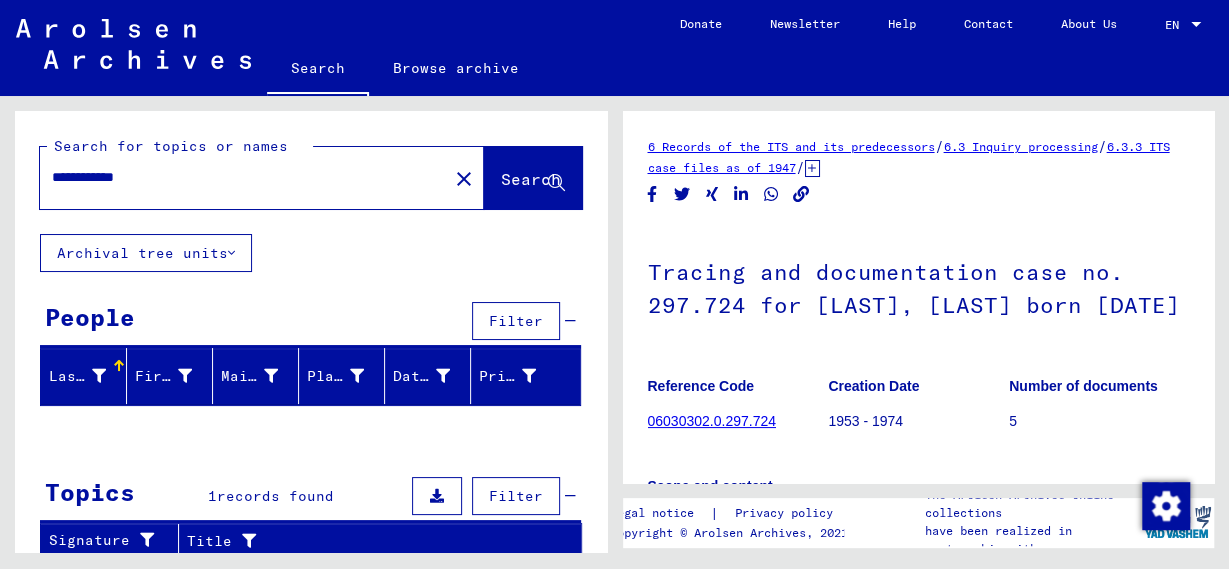 type on "**********" 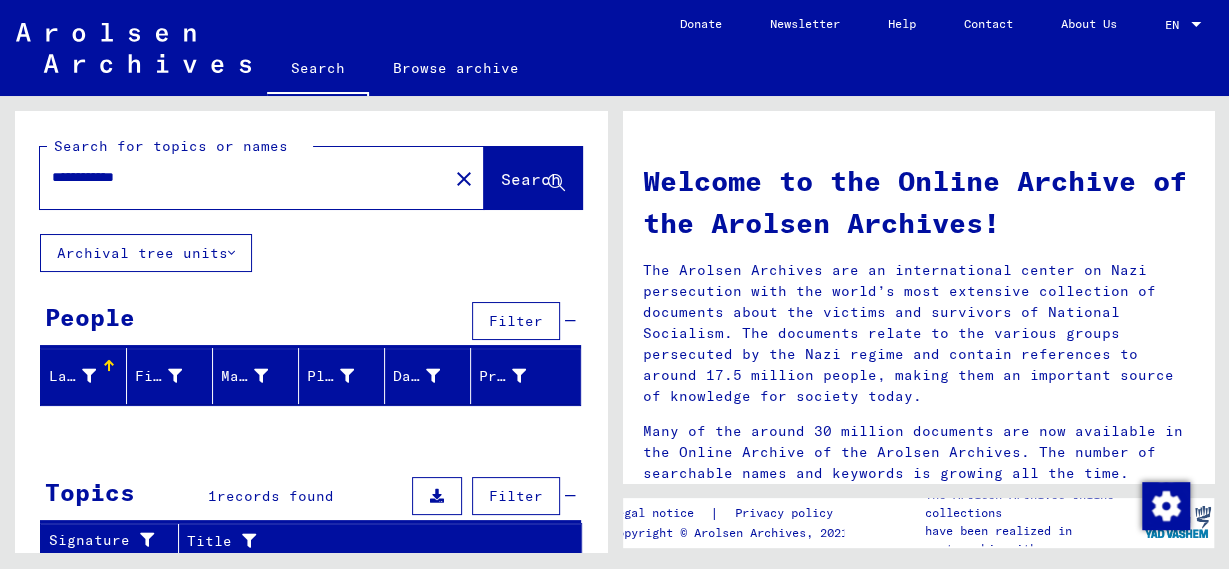click on "Search" 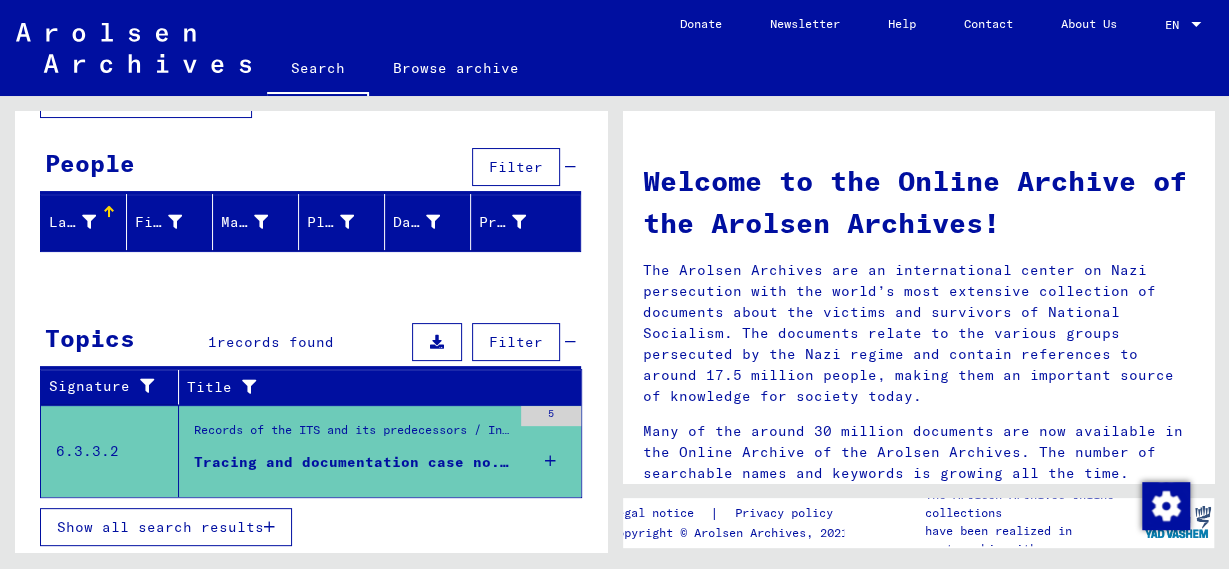 scroll, scrollTop: 0, scrollLeft: 0, axis: both 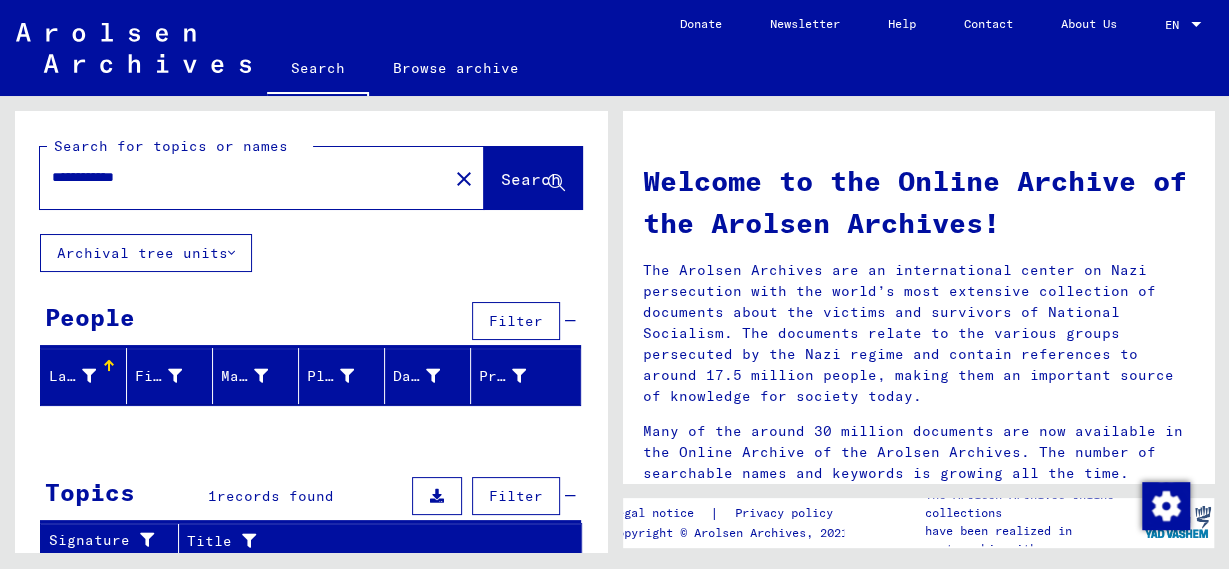 click on "Search" 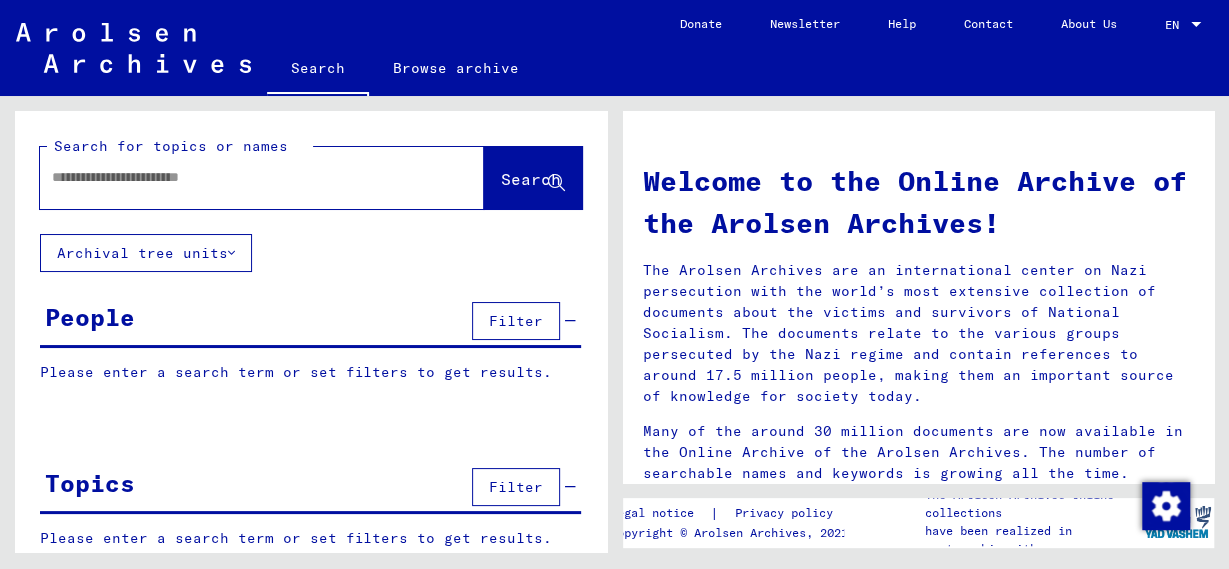 click 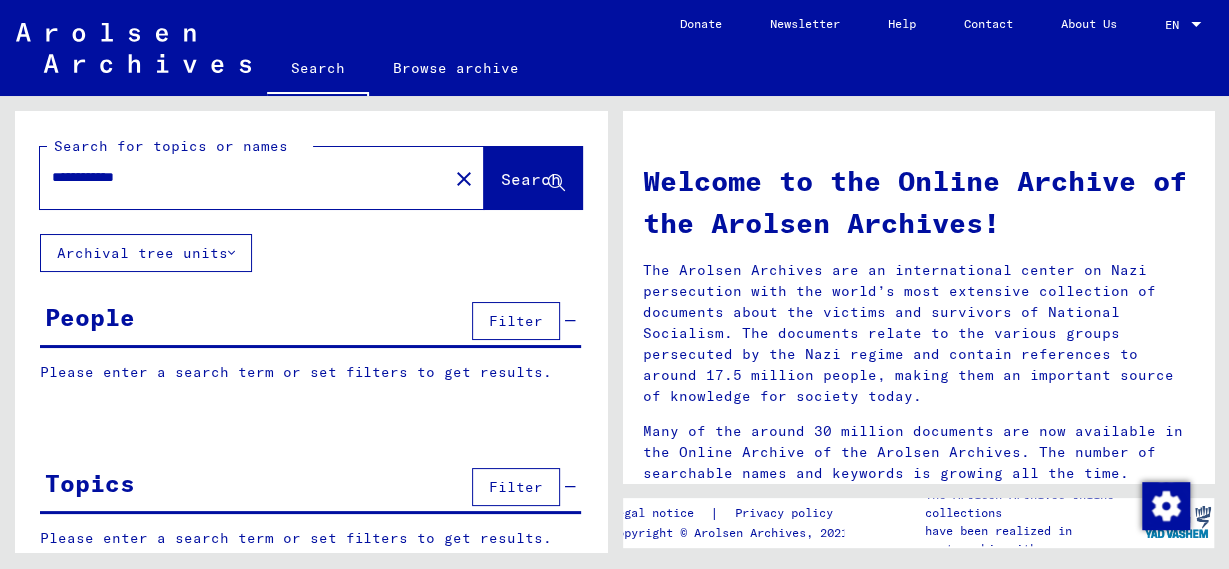 type on "**********" 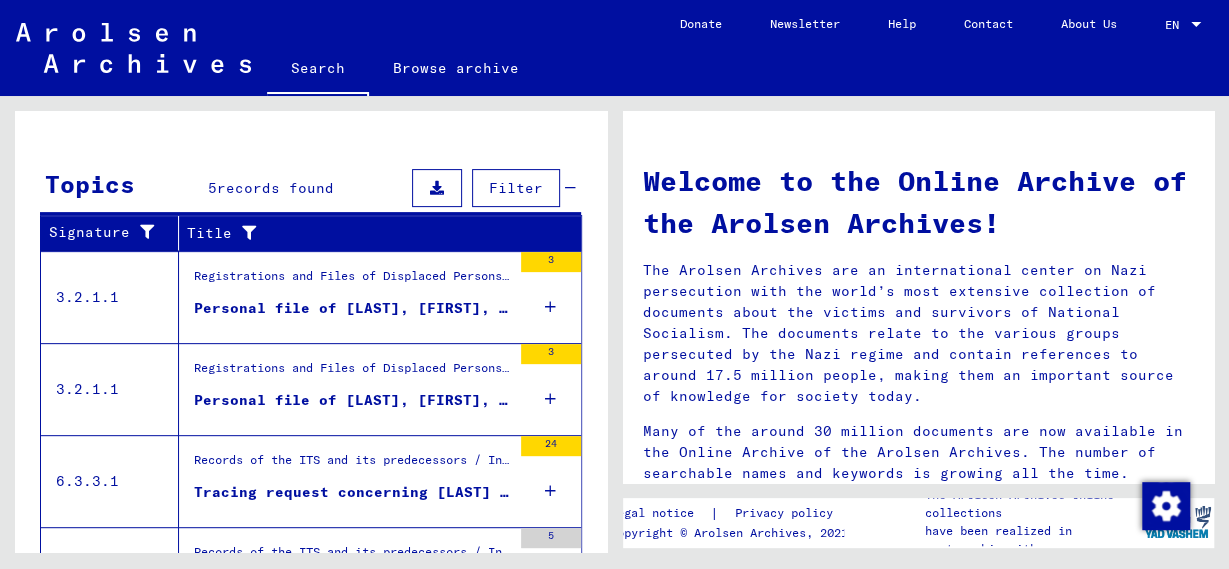 click on "Registrations and Files of Displaced Persons, Children and Missing Persons / Relief Programs of Various Organizations / IRO “Care and Maintenance” Program / CM/1 Files originating in Germany / CM/1 files from Germany, A-Z / Files with names from BERDEK Personal file of [LAST], [FIRST], born on [DATE] and of further persons" at bounding box center [345, 297] 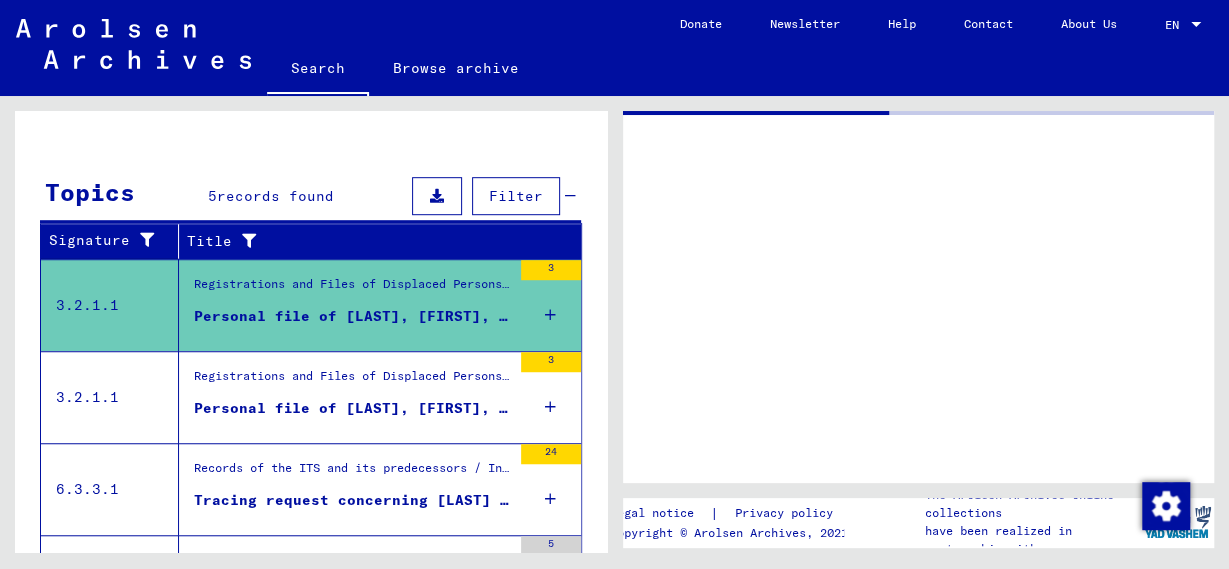 scroll, scrollTop: 519, scrollLeft: 0, axis: vertical 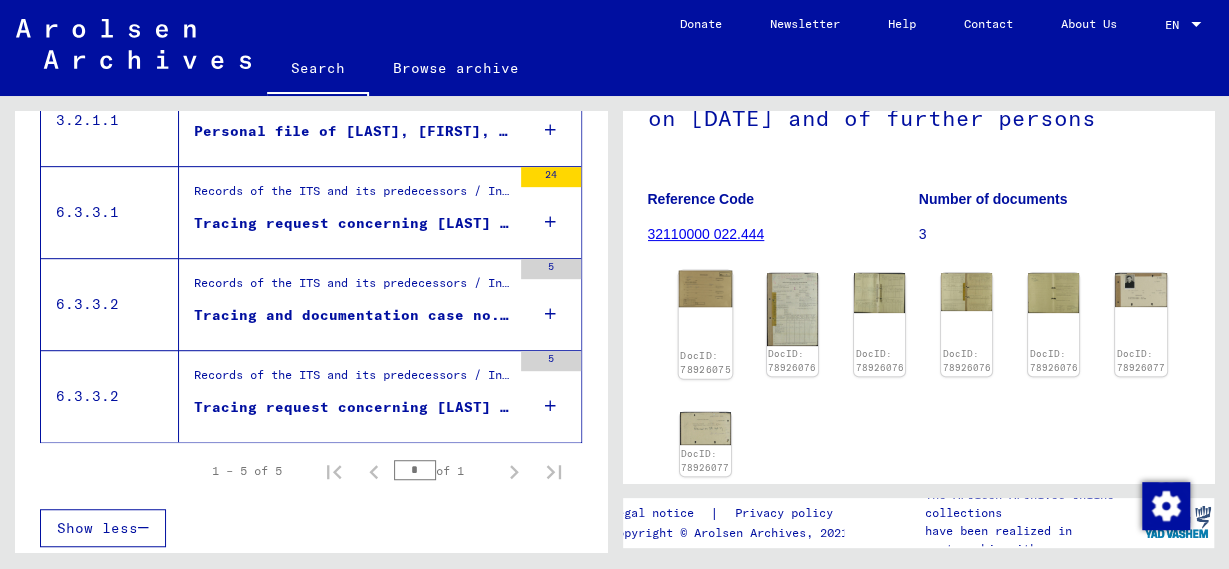 click 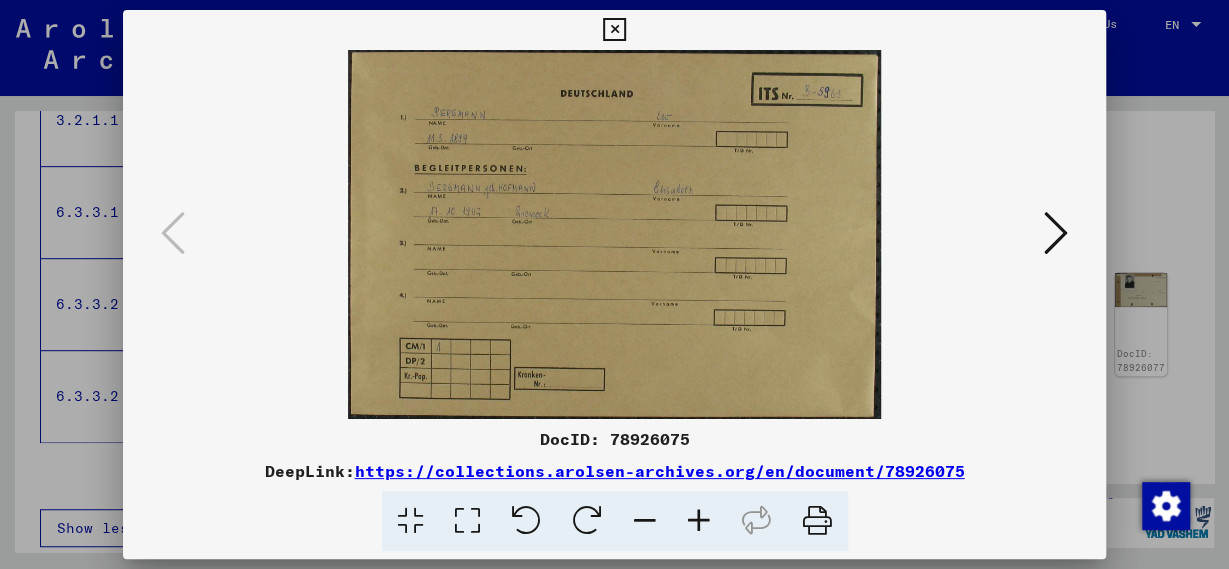 click at bounding box center (1056, 233) 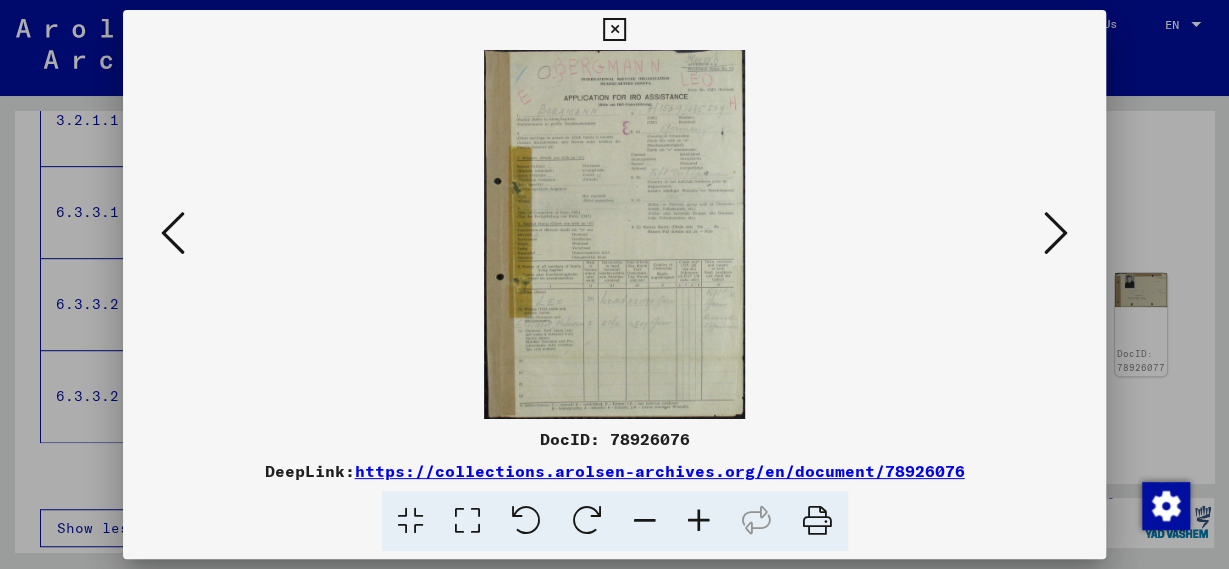 click at bounding box center [1056, 233] 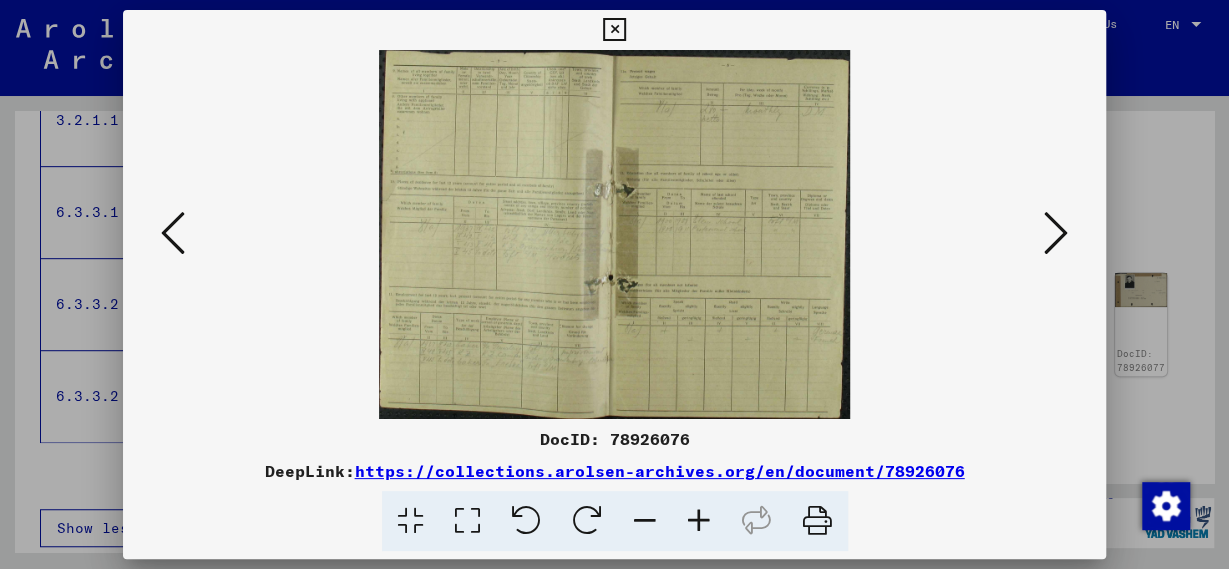 click at bounding box center (699, 521) 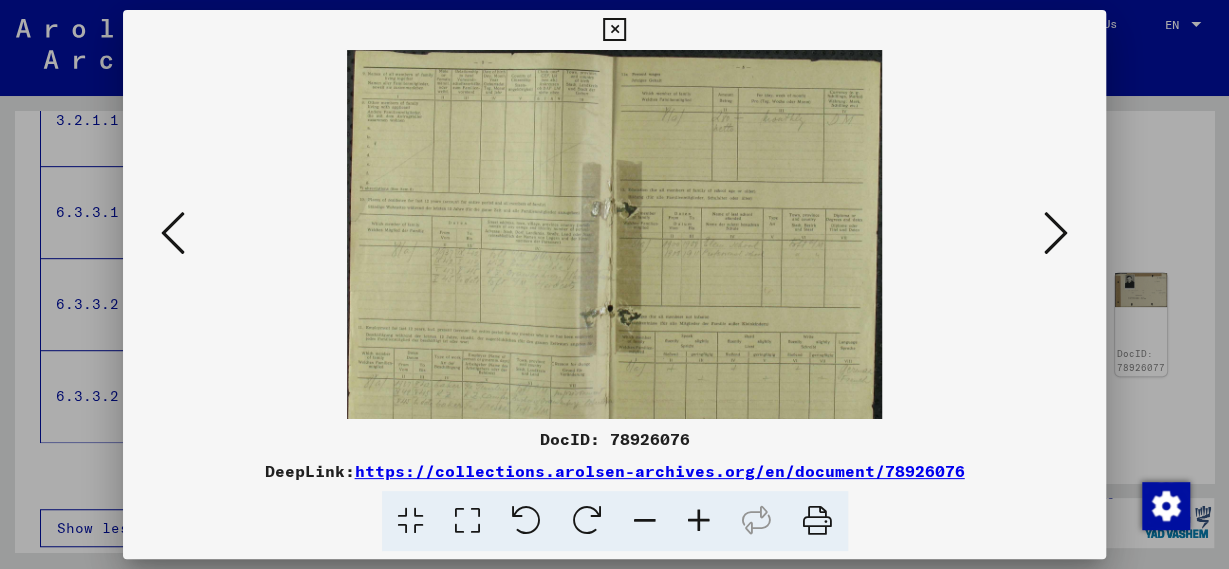 click at bounding box center [699, 521] 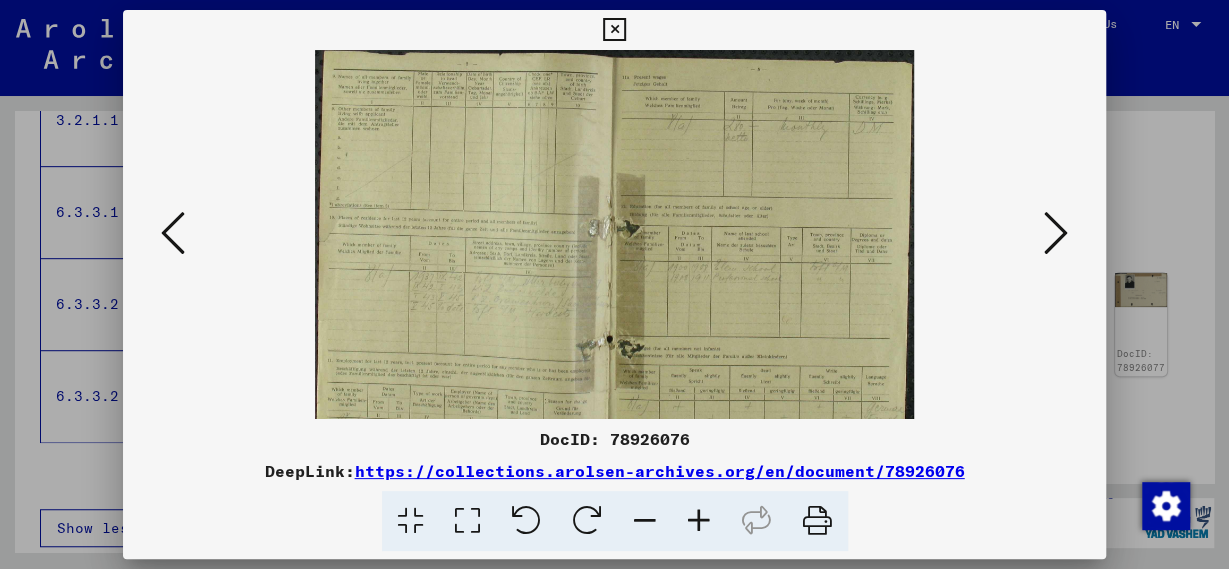 click at bounding box center (699, 521) 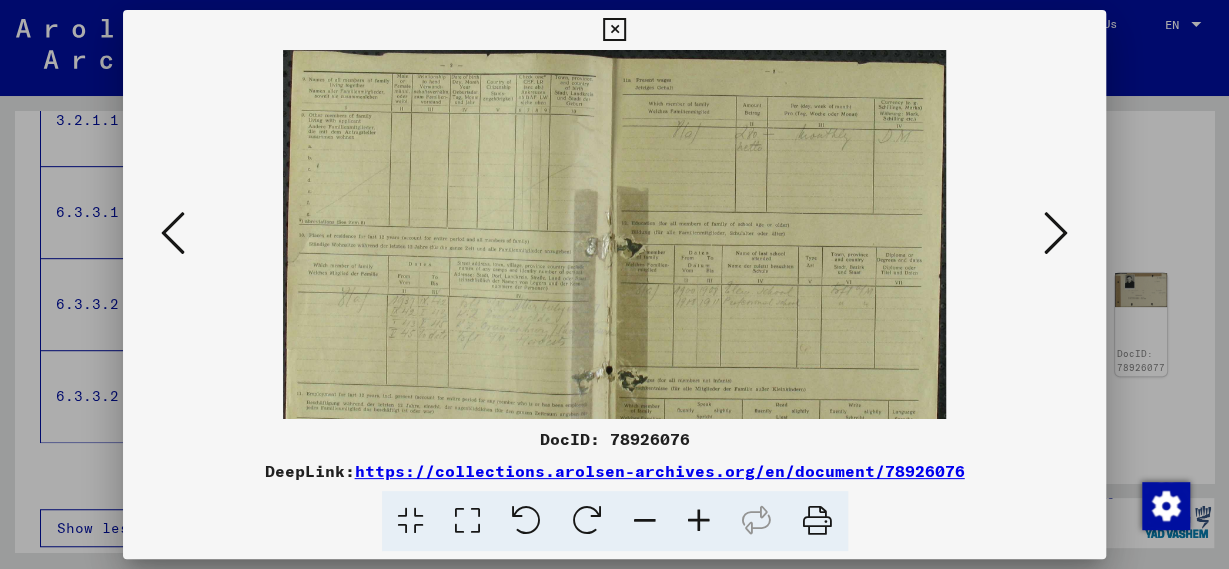 click at bounding box center [699, 521] 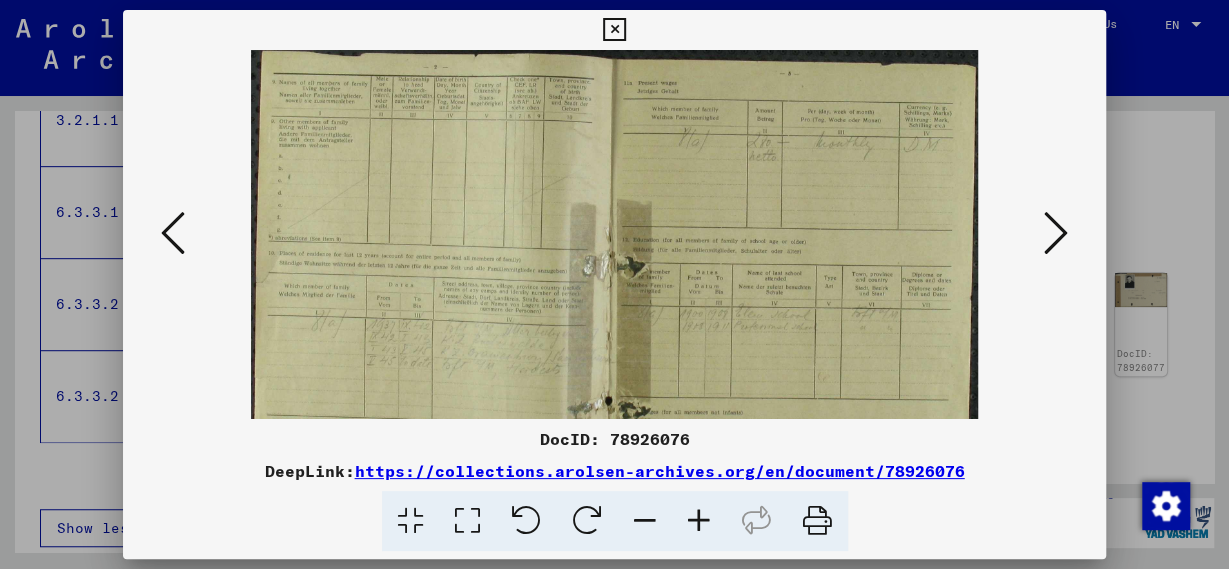 click at bounding box center (699, 521) 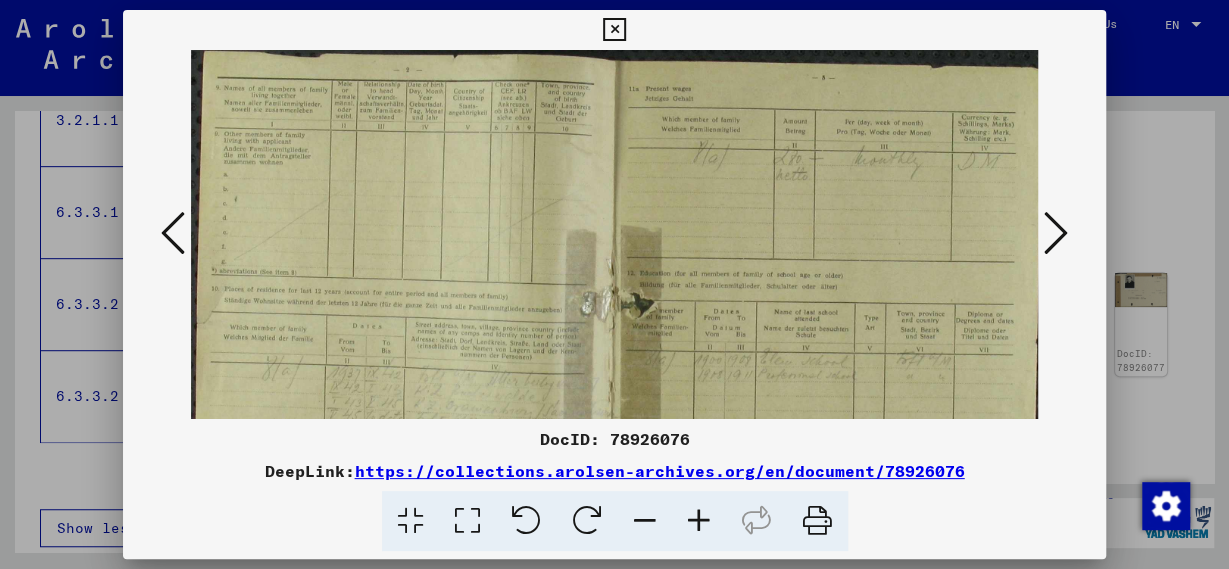 click at bounding box center (699, 521) 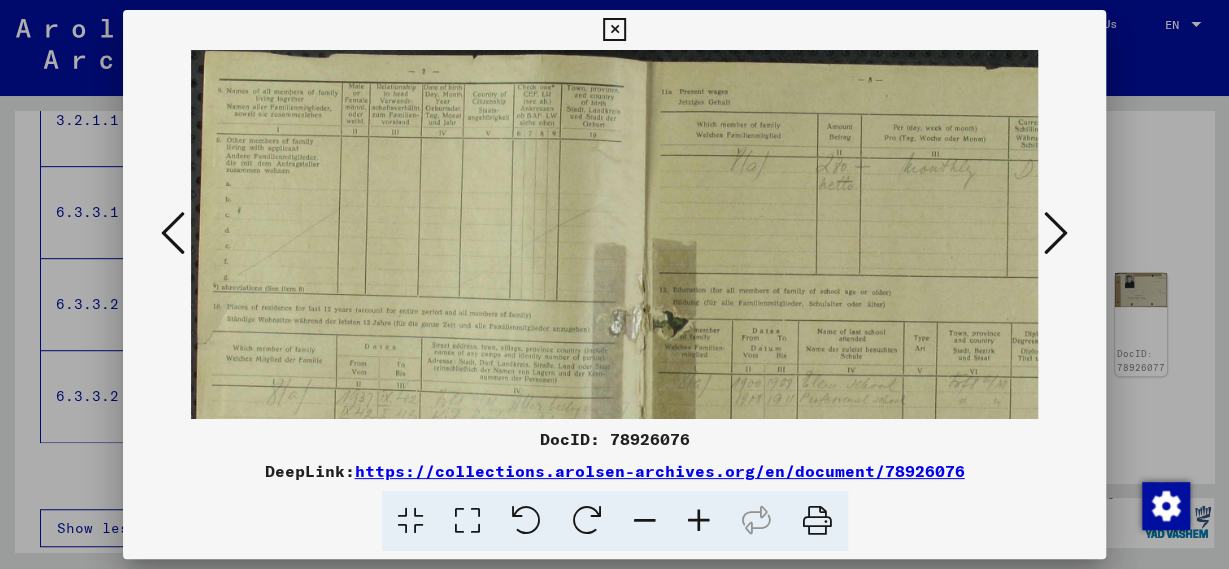 click at bounding box center [699, 521] 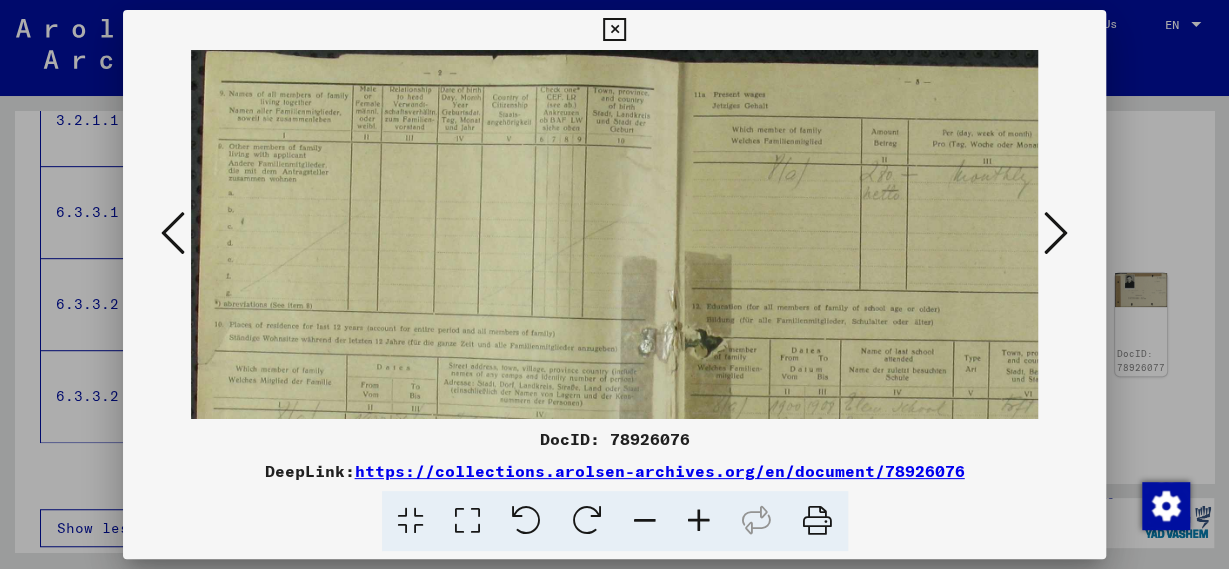 click at bounding box center [699, 521] 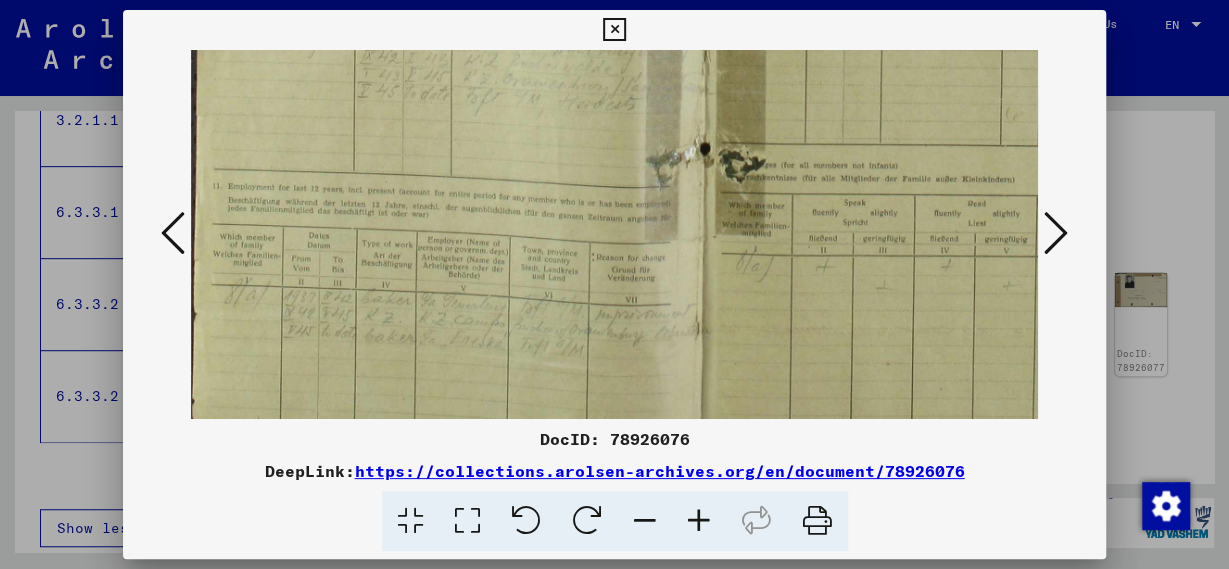 drag, startPoint x: 601, startPoint y: 303, endPoint x: 785, endPoint y: -123, distance: 464.0388 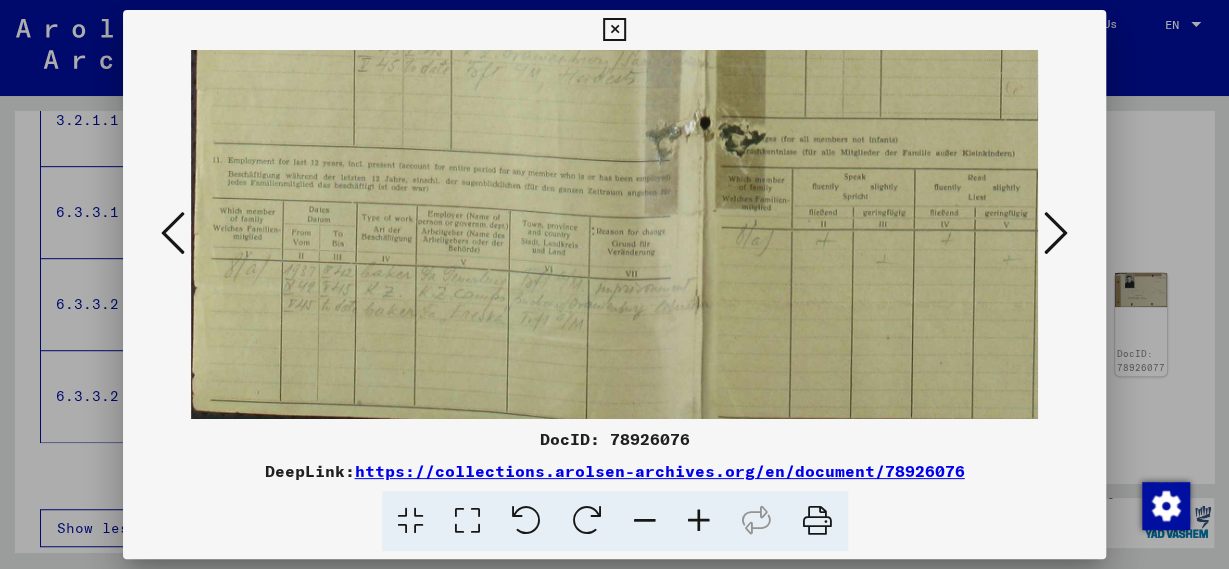scroll, scrollTop: 450, scrollLeft: 0, axis: vertical 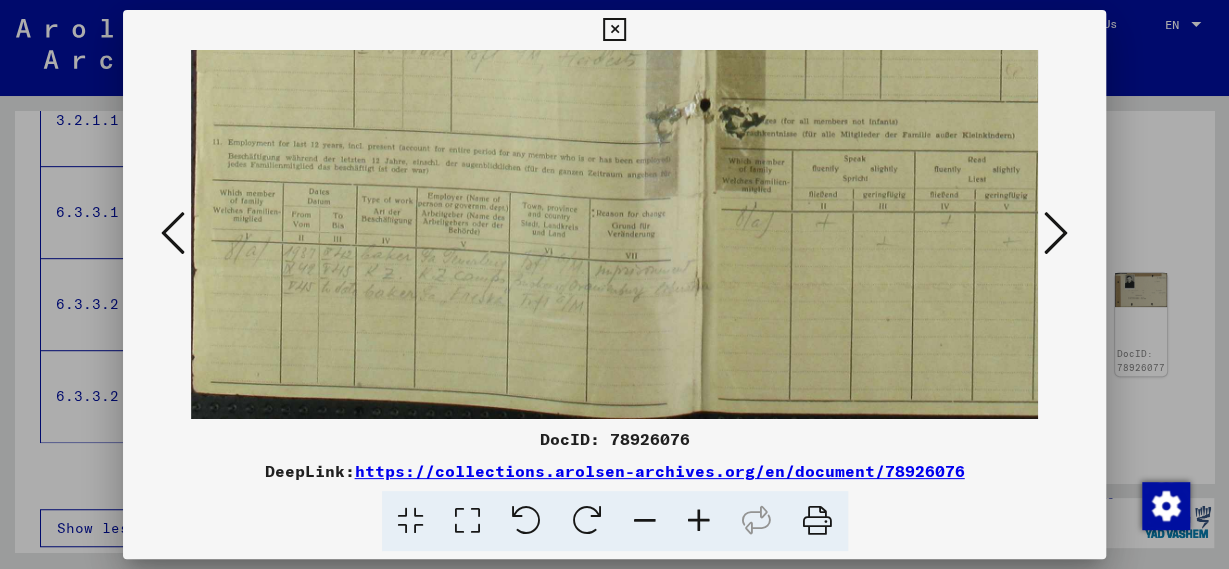 drag, startPoint x: 474, startPoint y: 324, endPoint x: 684, endPoint y: 25, distance: 365.3779 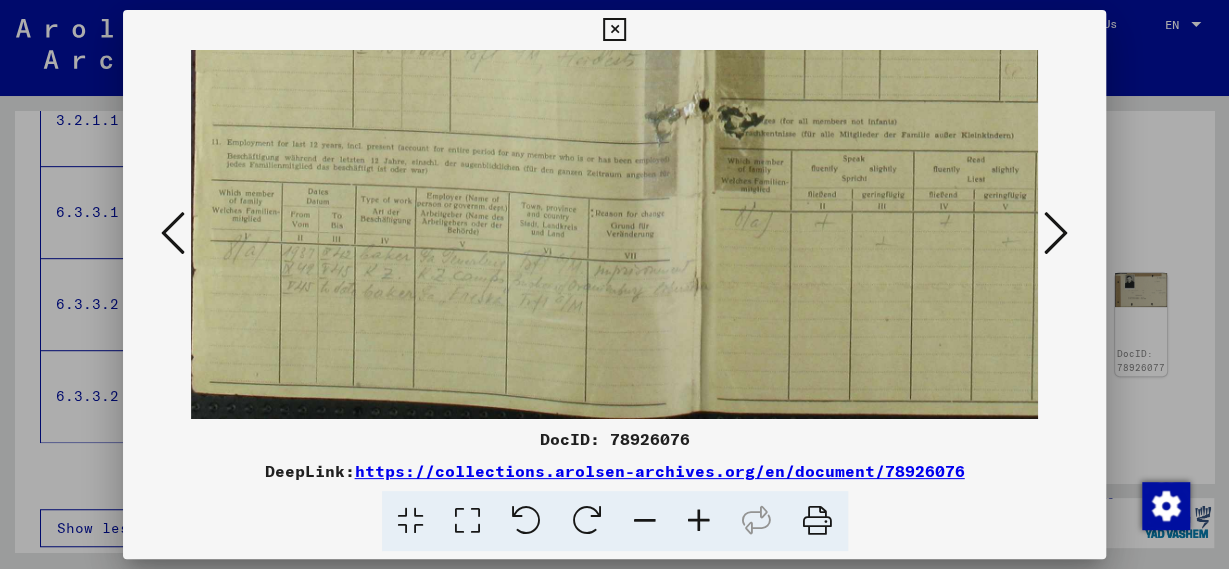 click at bounding box center [699, 521] 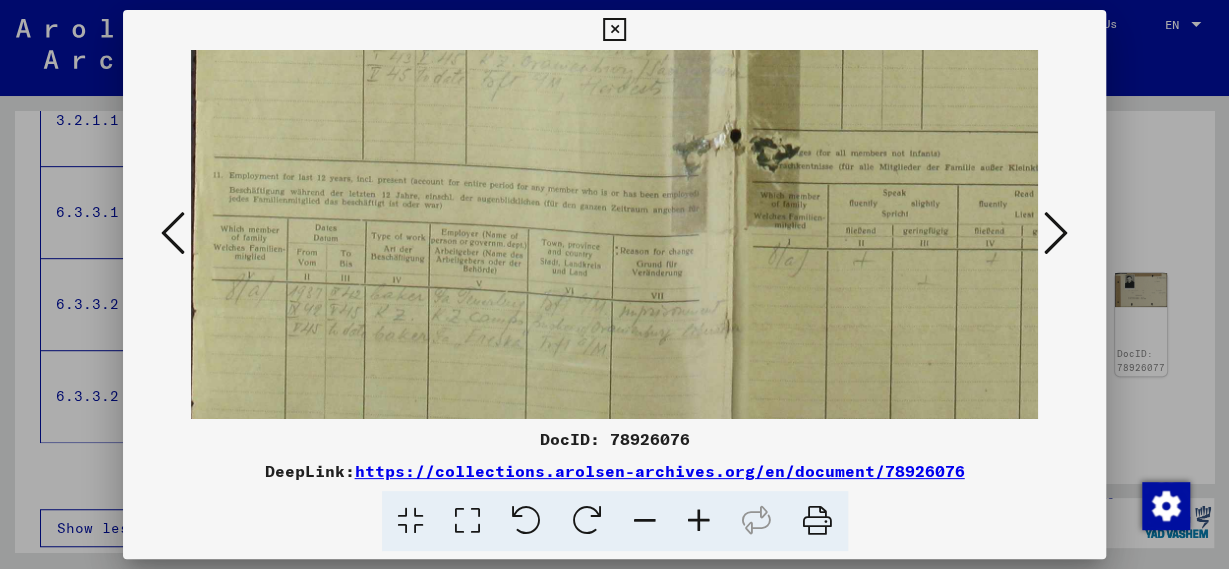 click at bounding box center [699, 521] 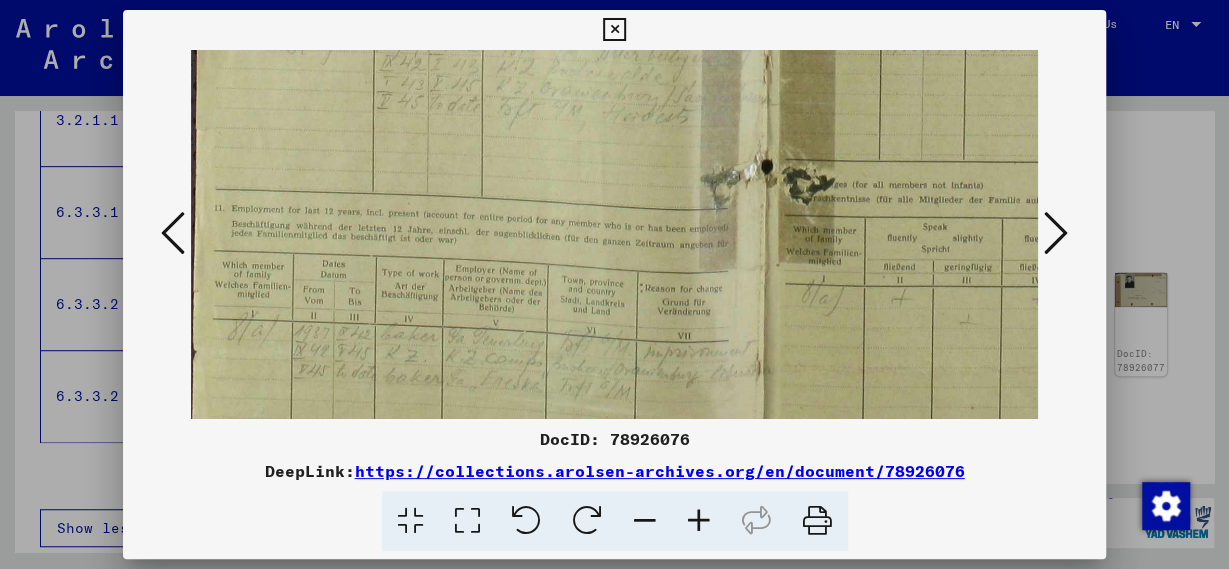 click at bounding box center [699, 521] 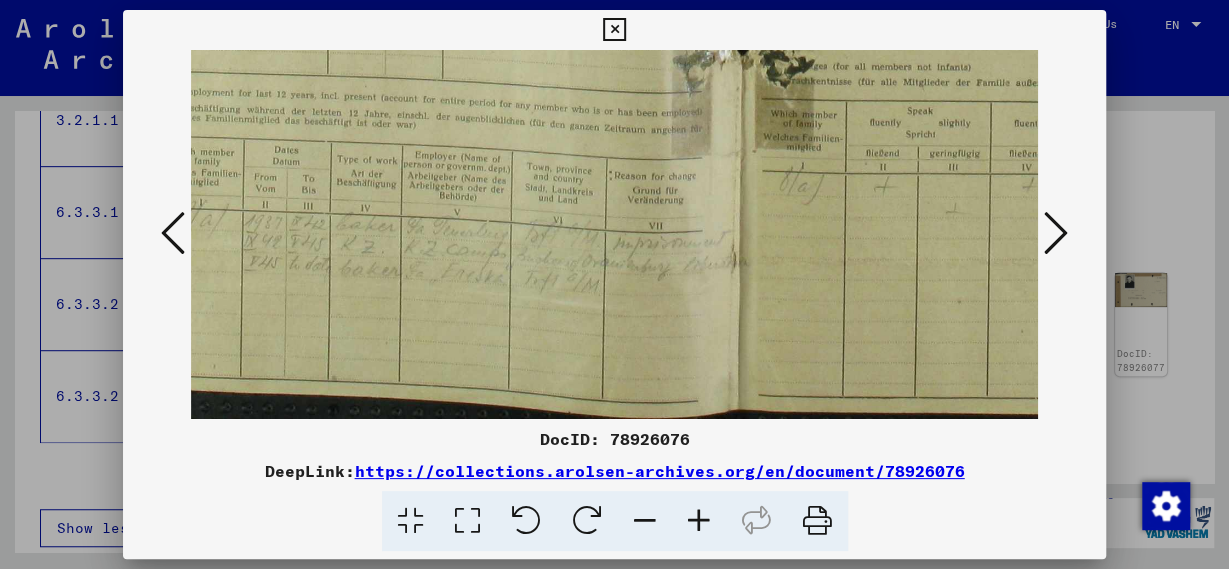 scroll, scrollTop: 600, scrollLeft: 31, axis: both 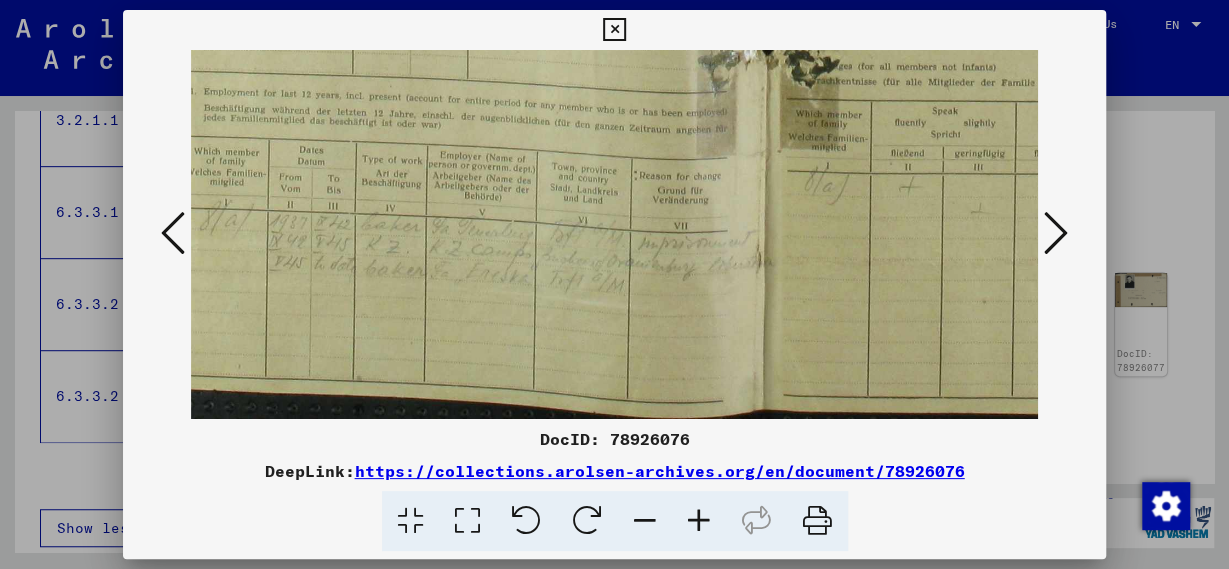 drag, startPoint x: 675, startPoint y: 369, endPoint x: 645, endPoint y: 211, distance: 160.82289 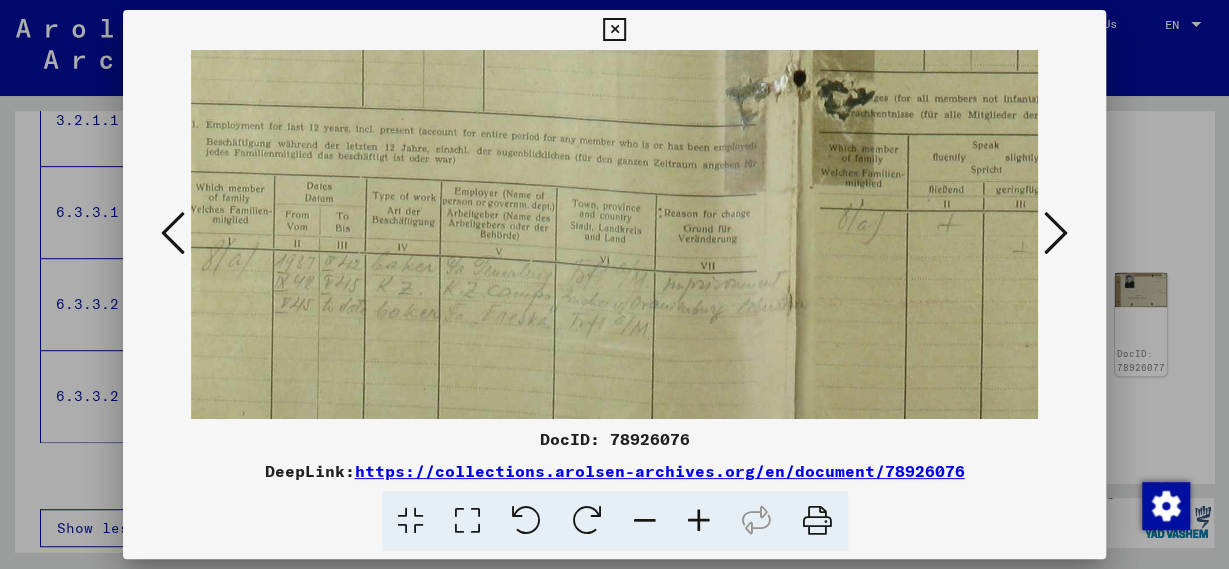 click at bounding box center [699, 521] 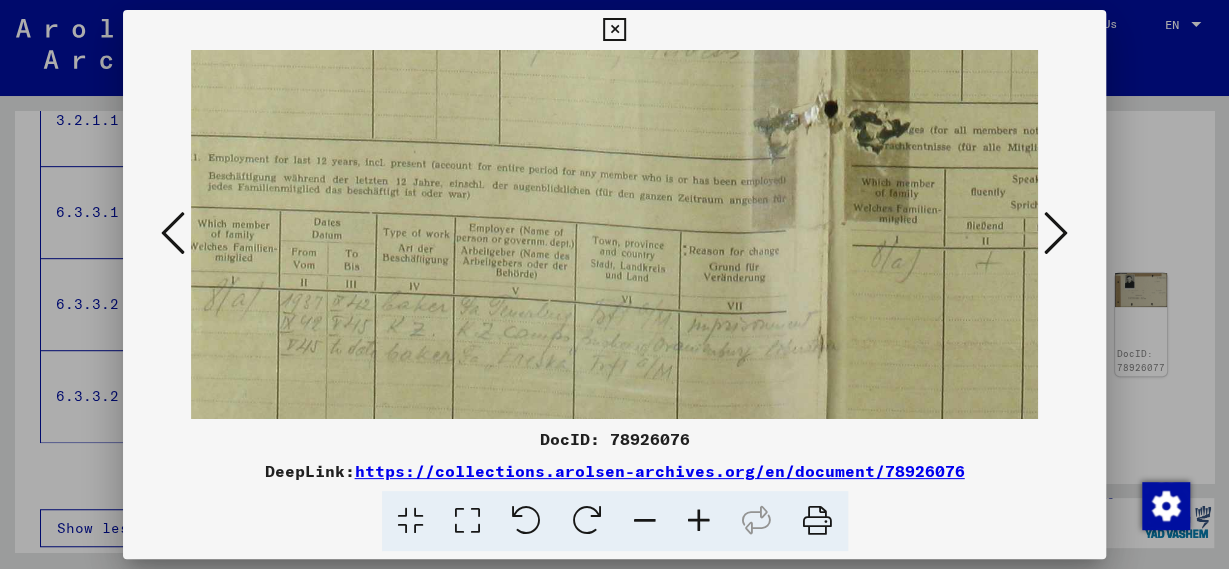click at bounding box center (699, 521) 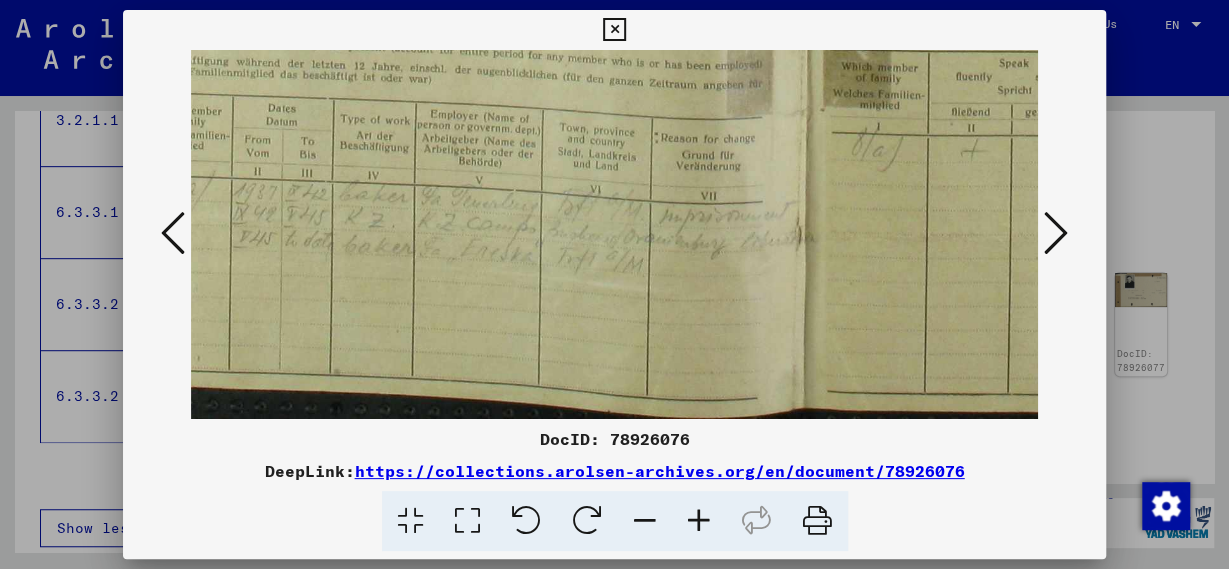 scroll, scrollTop: 750, scrollLeft: 89, axis: both 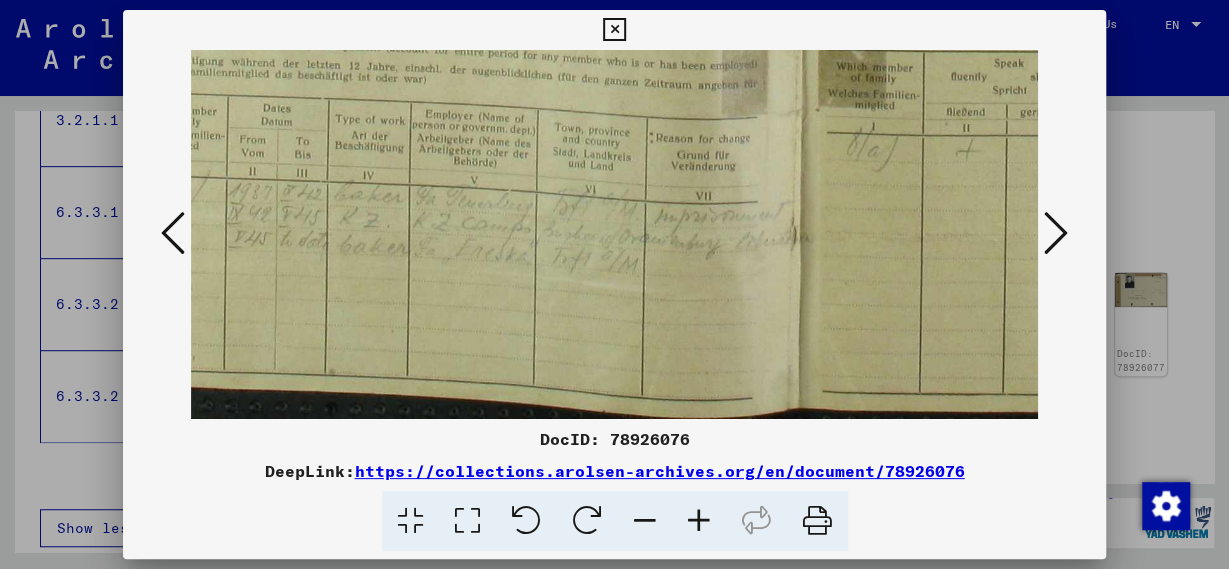 drag, startPoint x: 697, startPoint y: 365, endPoint x: 642, endPoint y: 195, distance: 178.67569 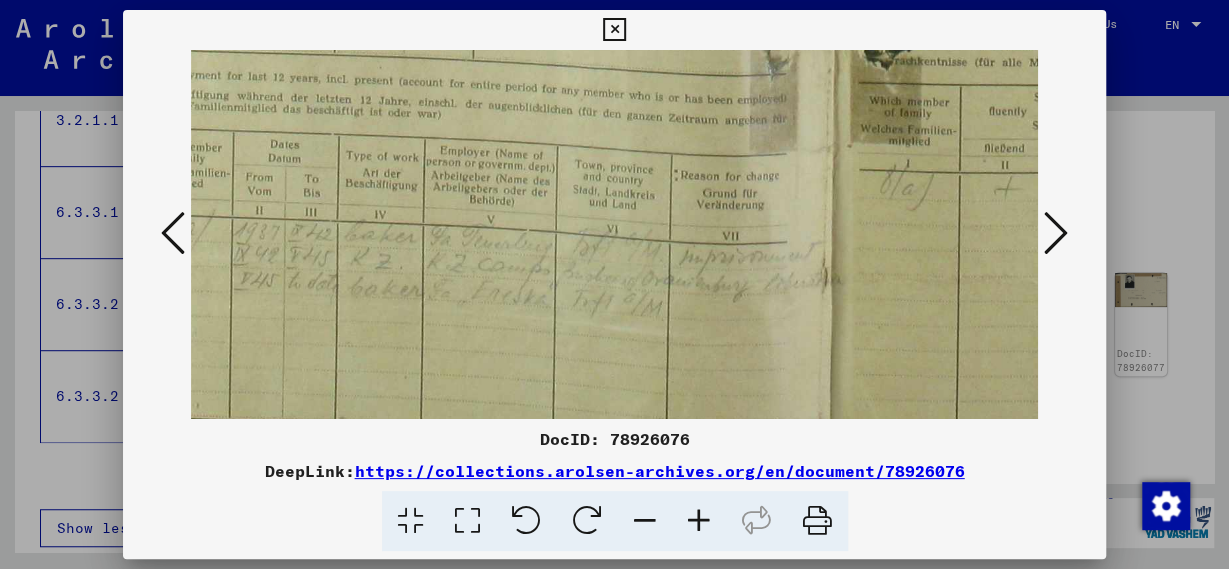 click at bounding box center [699, 521] 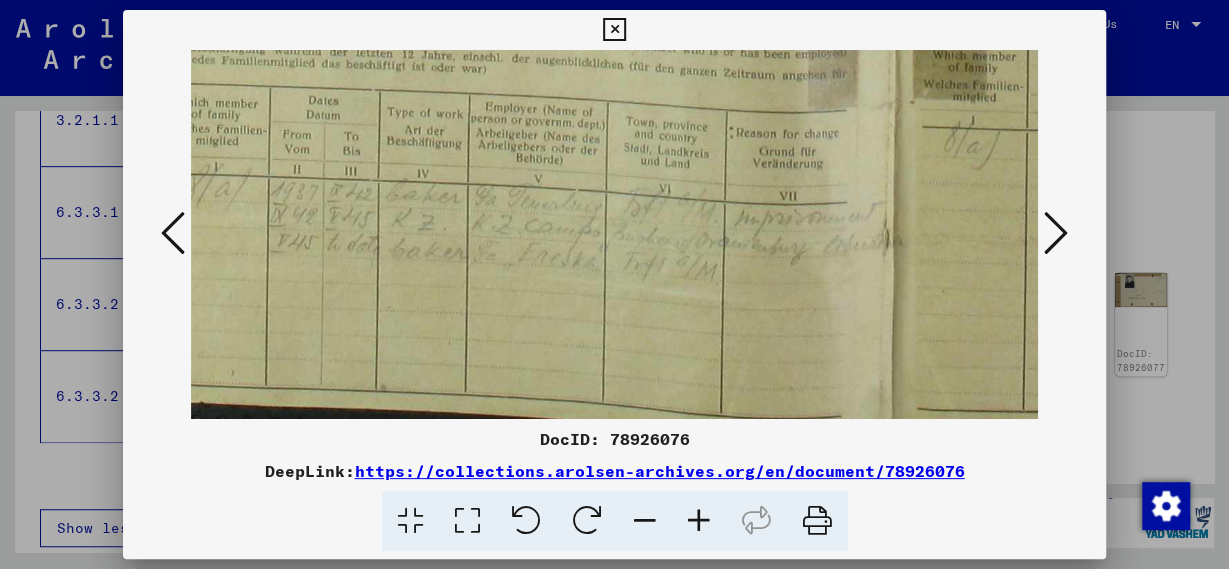 scroll, scrollTop: 824, scrollLeft: 58, axis: both 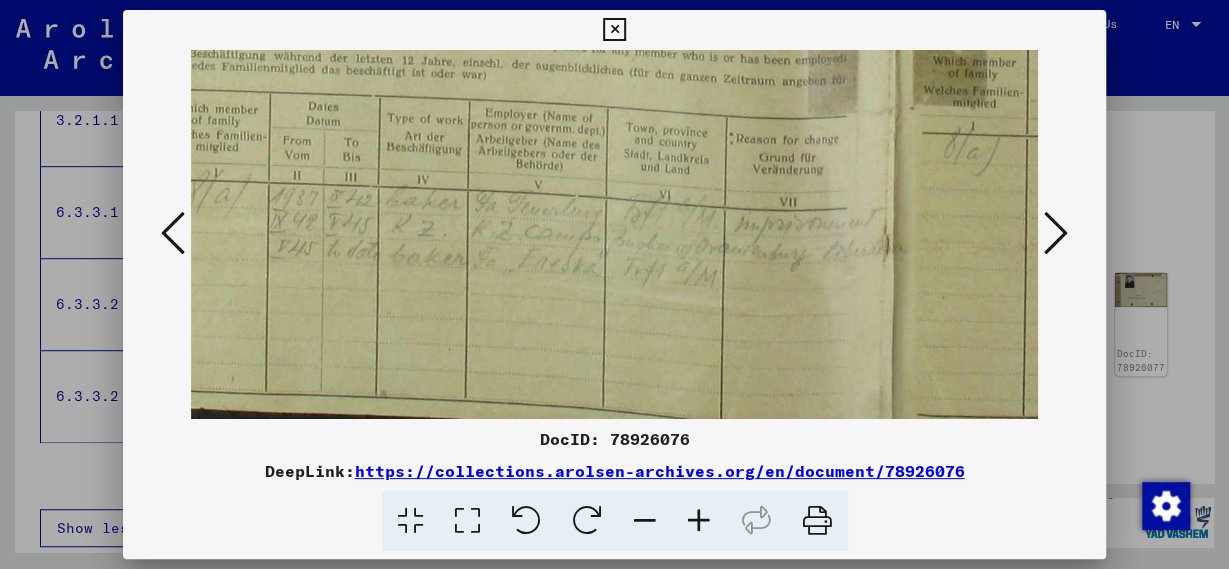 drag, startPoint x: 727, startPoint y: 329, endPoint x: 753, endPoint y: 219, distance: 113.03097 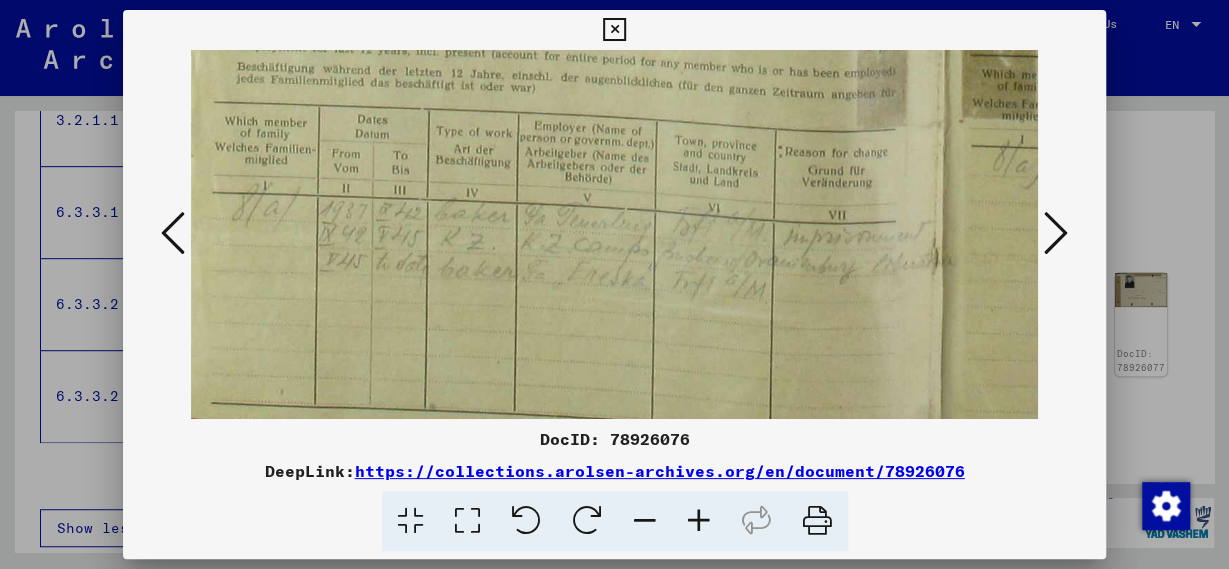 scroll, scrollTop: 824, scrollLeft: 4, axis: both 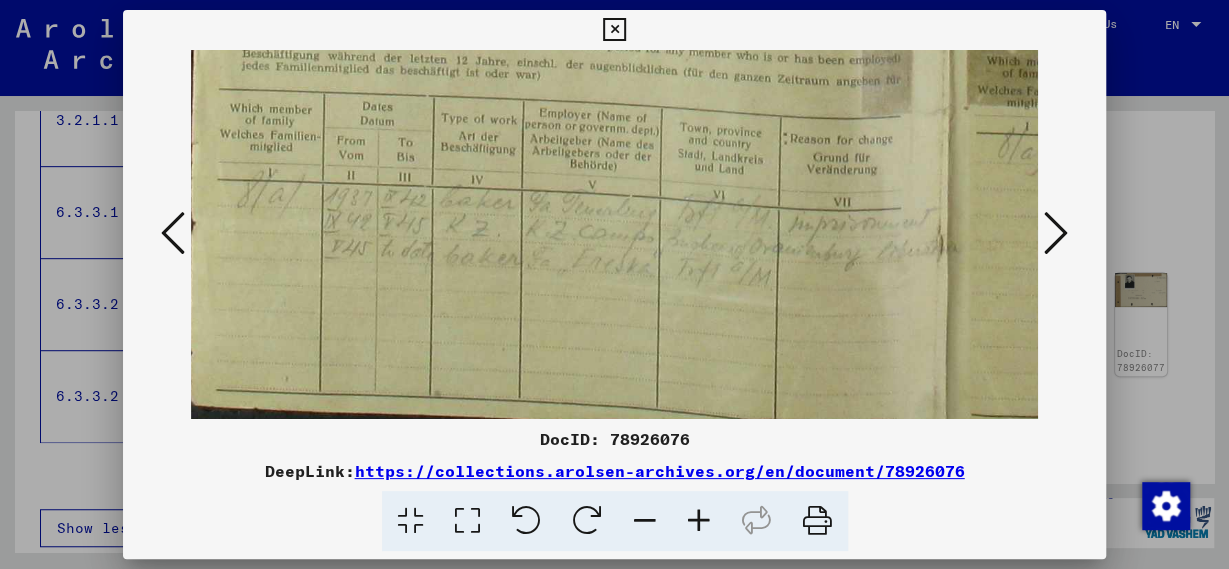 drag, startPoint x: 692, startPoint y: 323, endPoint x: 879, endPoint y: 321, distance: 187.0107 